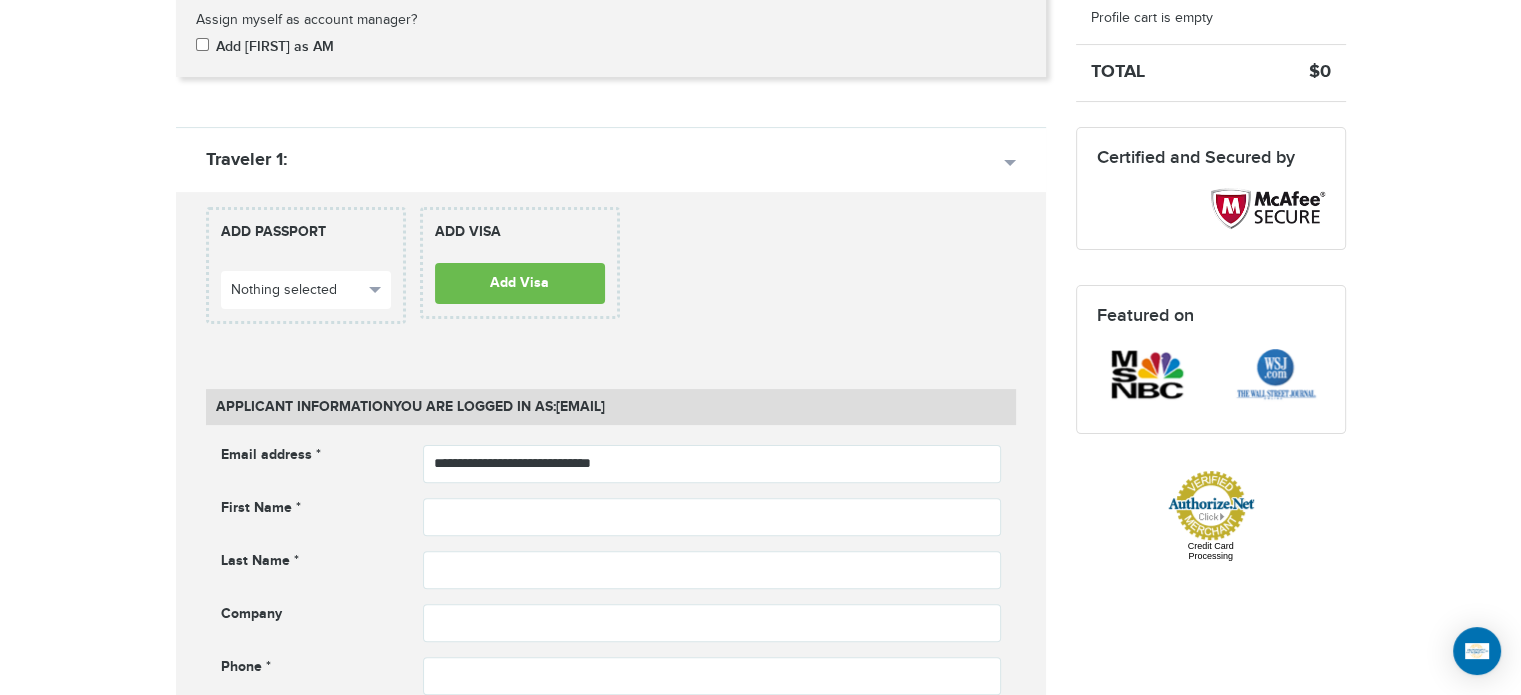 scroll, scrollTop: 492, scrollLeft: 0, axis: vertical 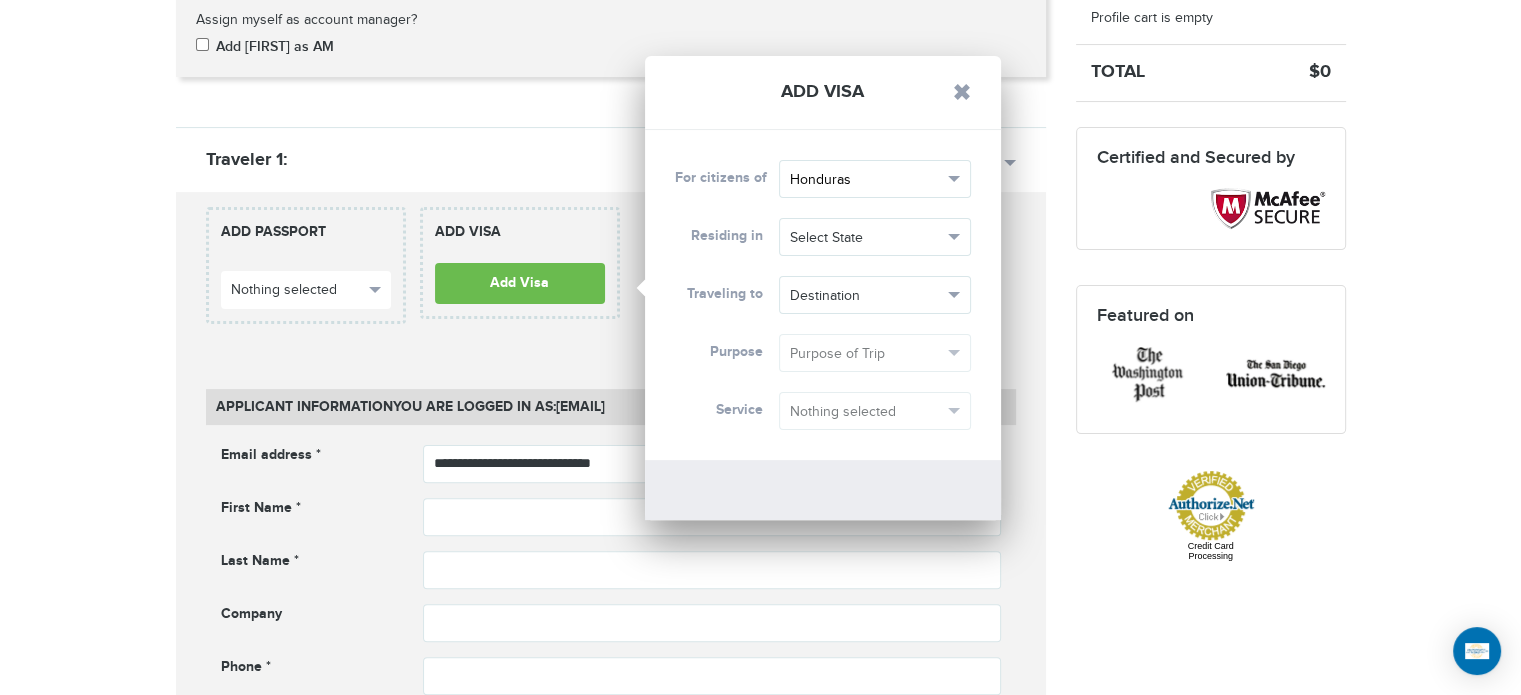 click on "Honduras" at bounding box center (866, 180) 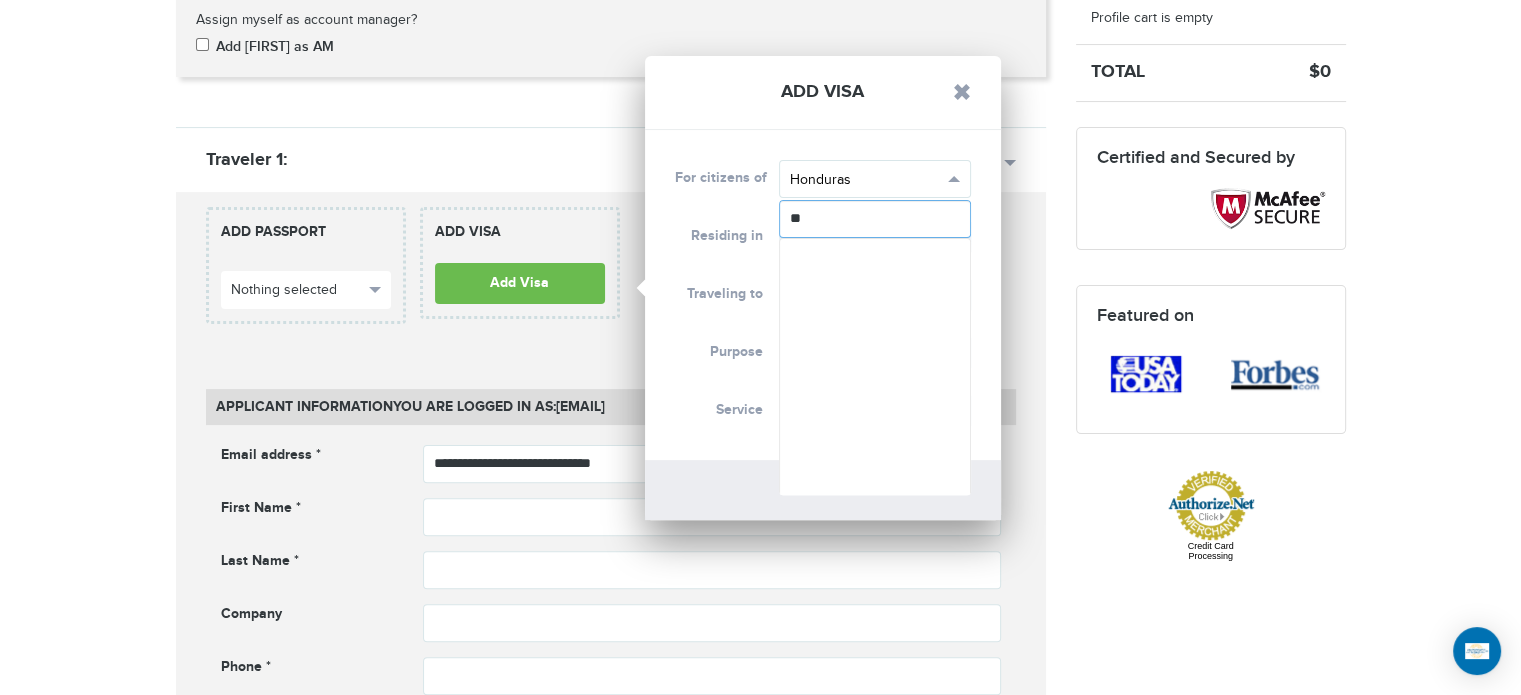 type on "*" 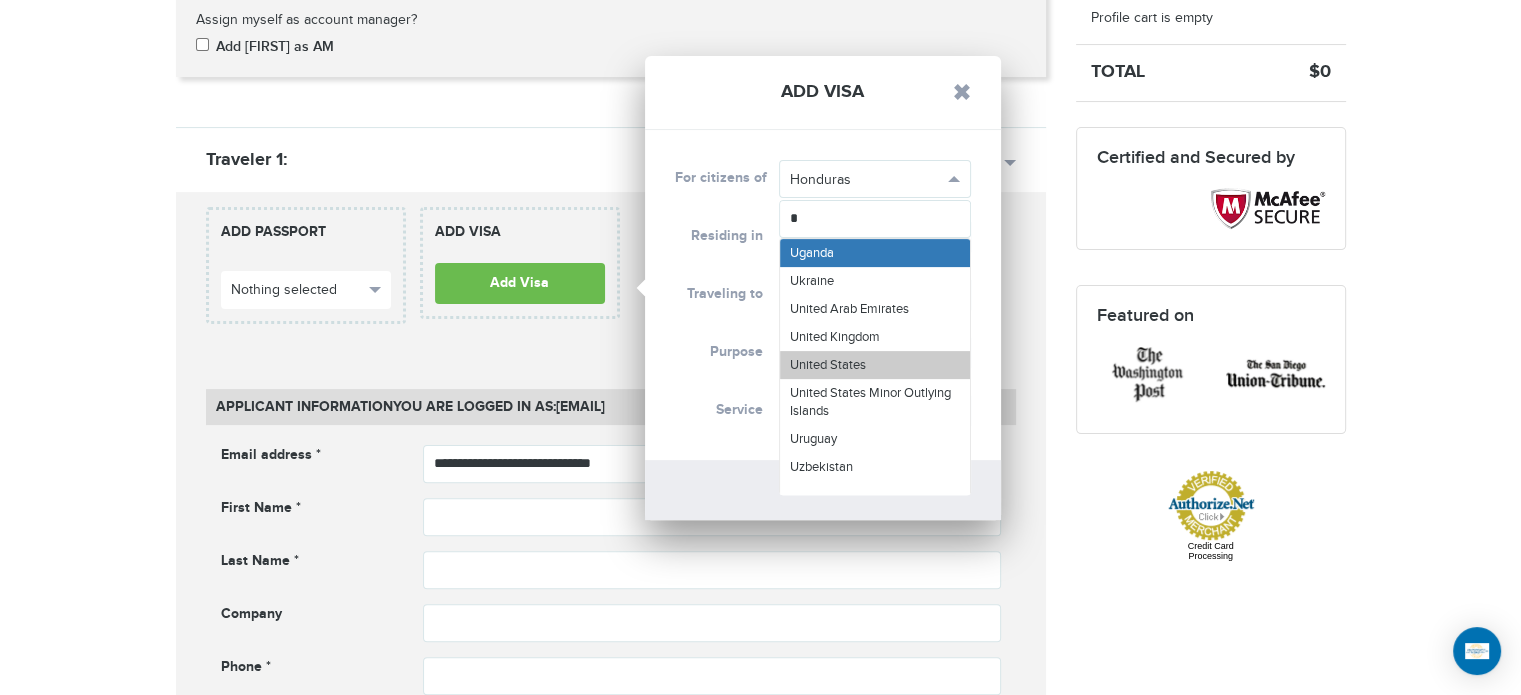 click on "United States" at bounding box center [828, 365] 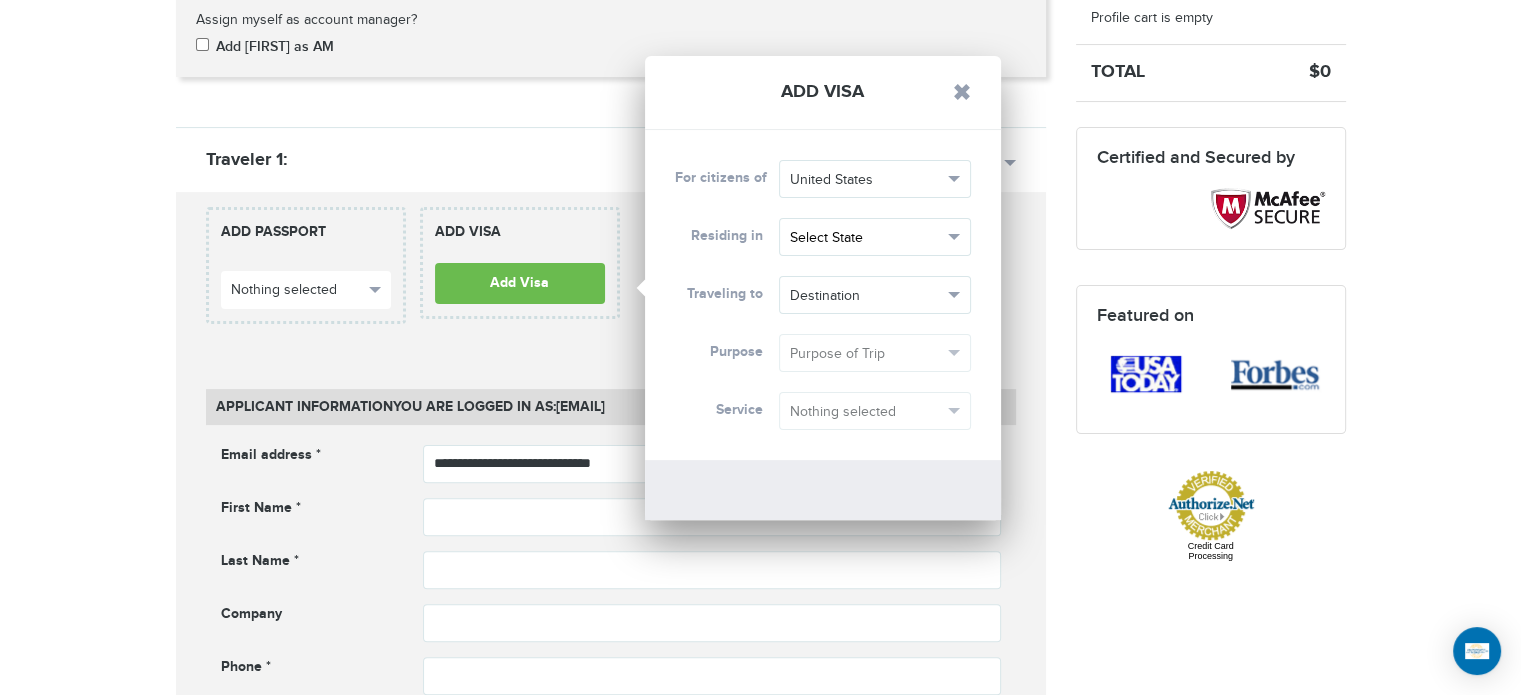 click on "Select State" at bounding box center (866, 238) 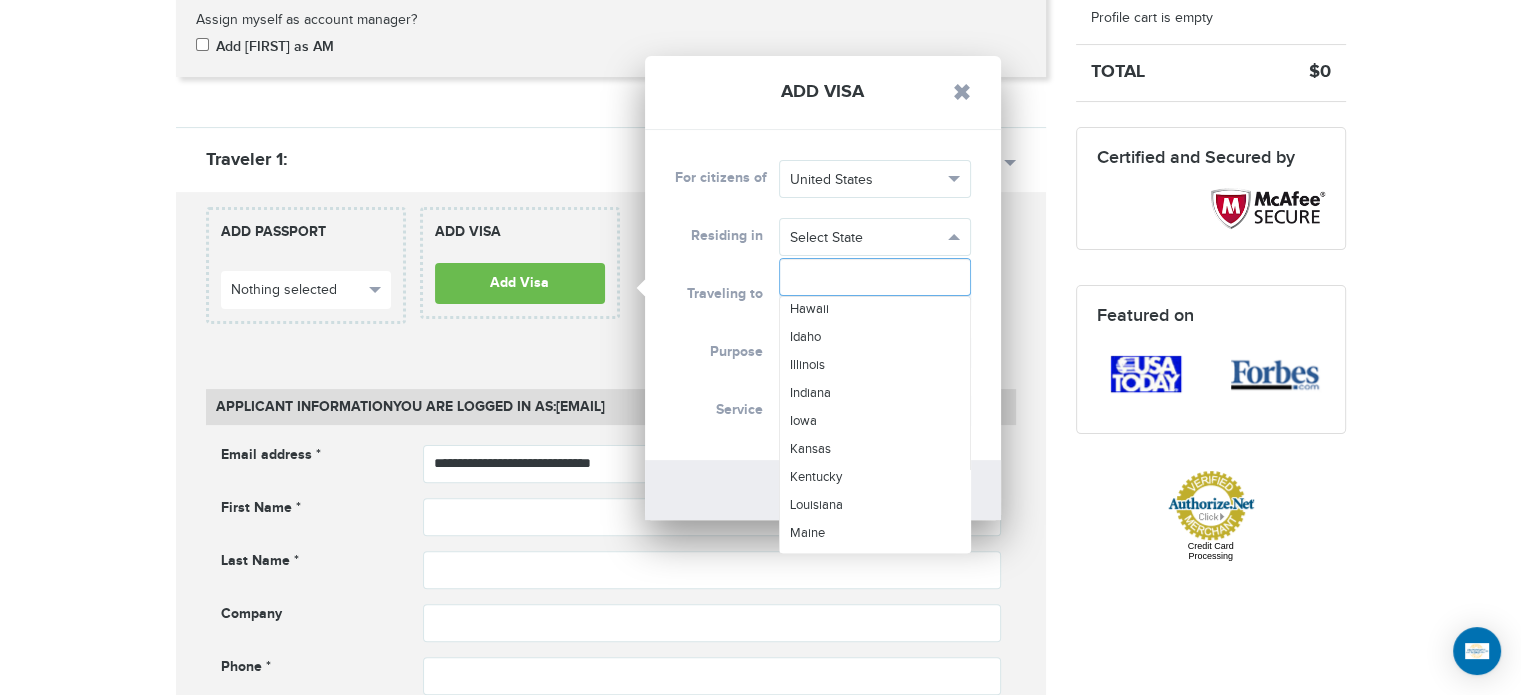 scroll, scrollTop: 352, scrollLeft: 0, axis: vertical 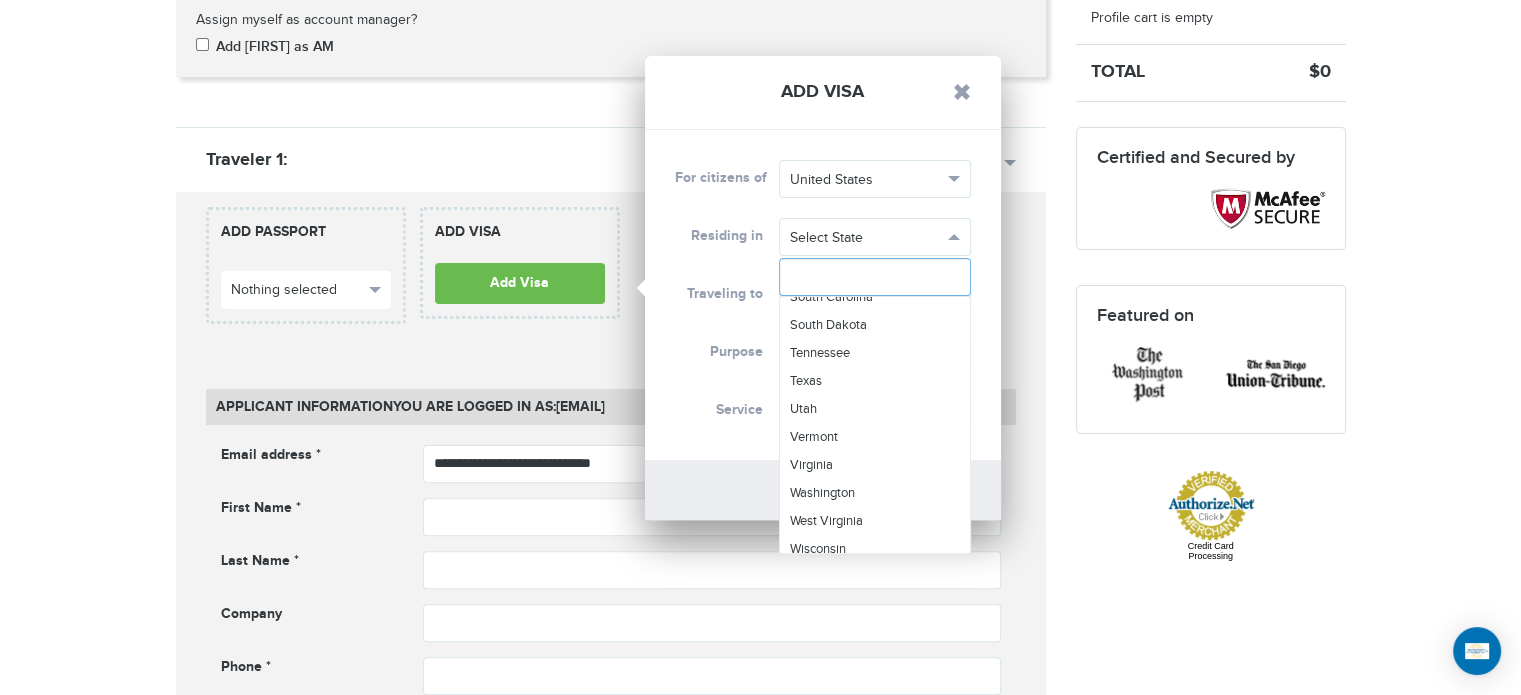 click at bounding box center [875, 277] 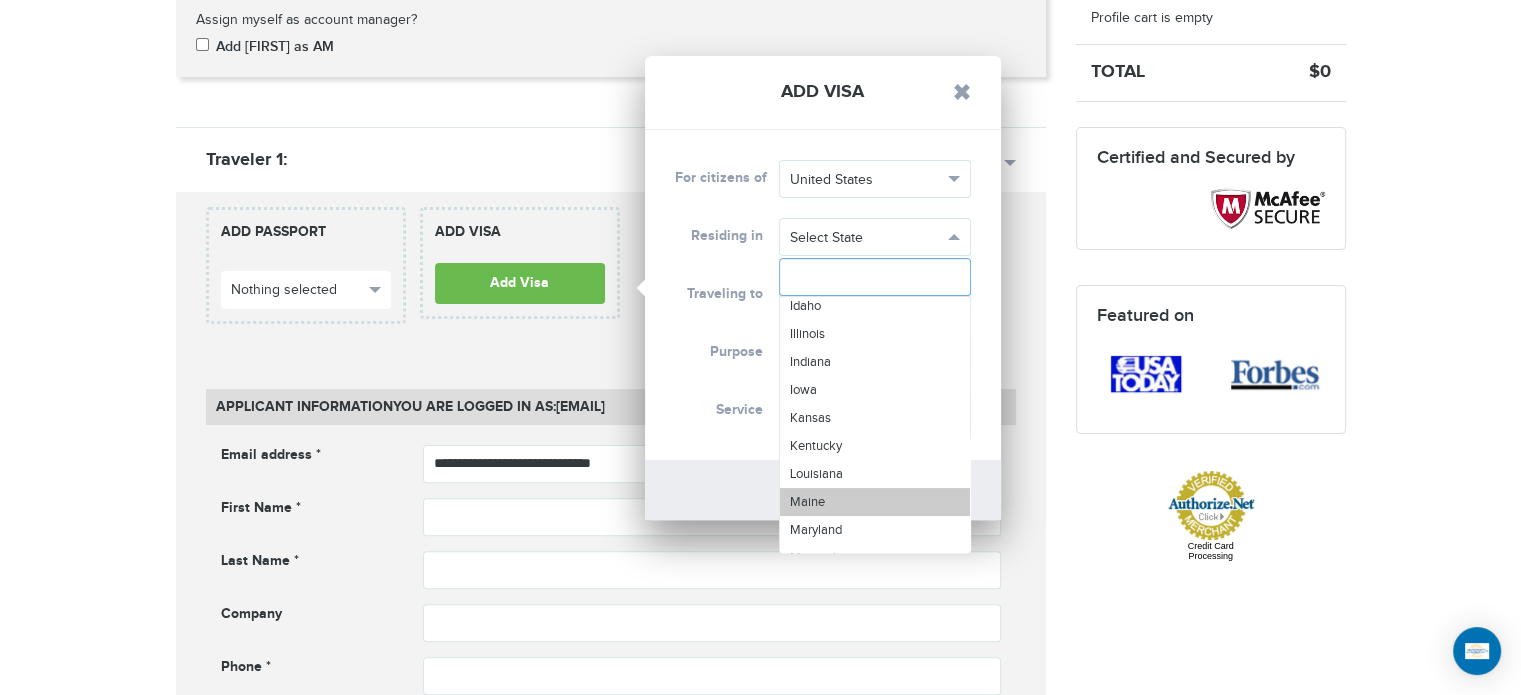 scroll, scrollTop: 400, scrollLeft: 0, axis: vertical 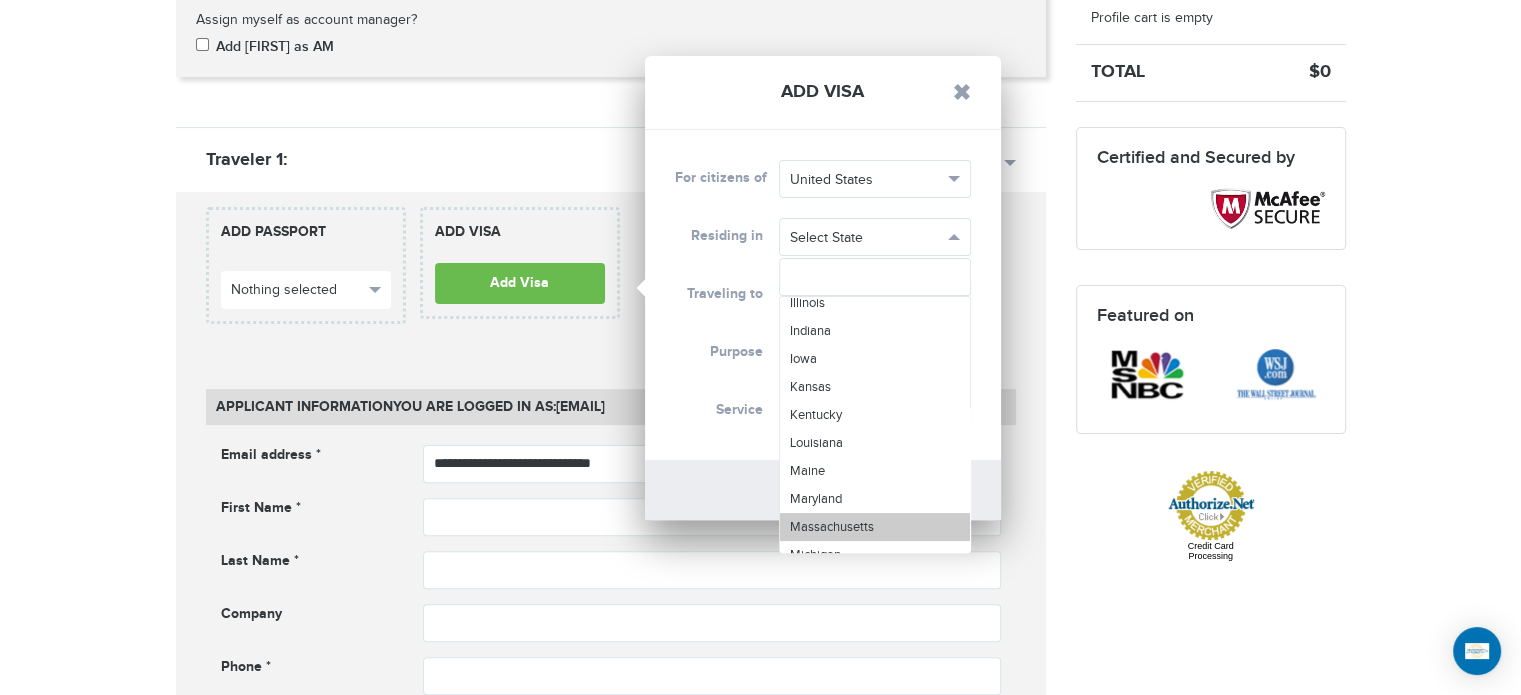 click on "Massachusetts" at bounding box center (875, 527) 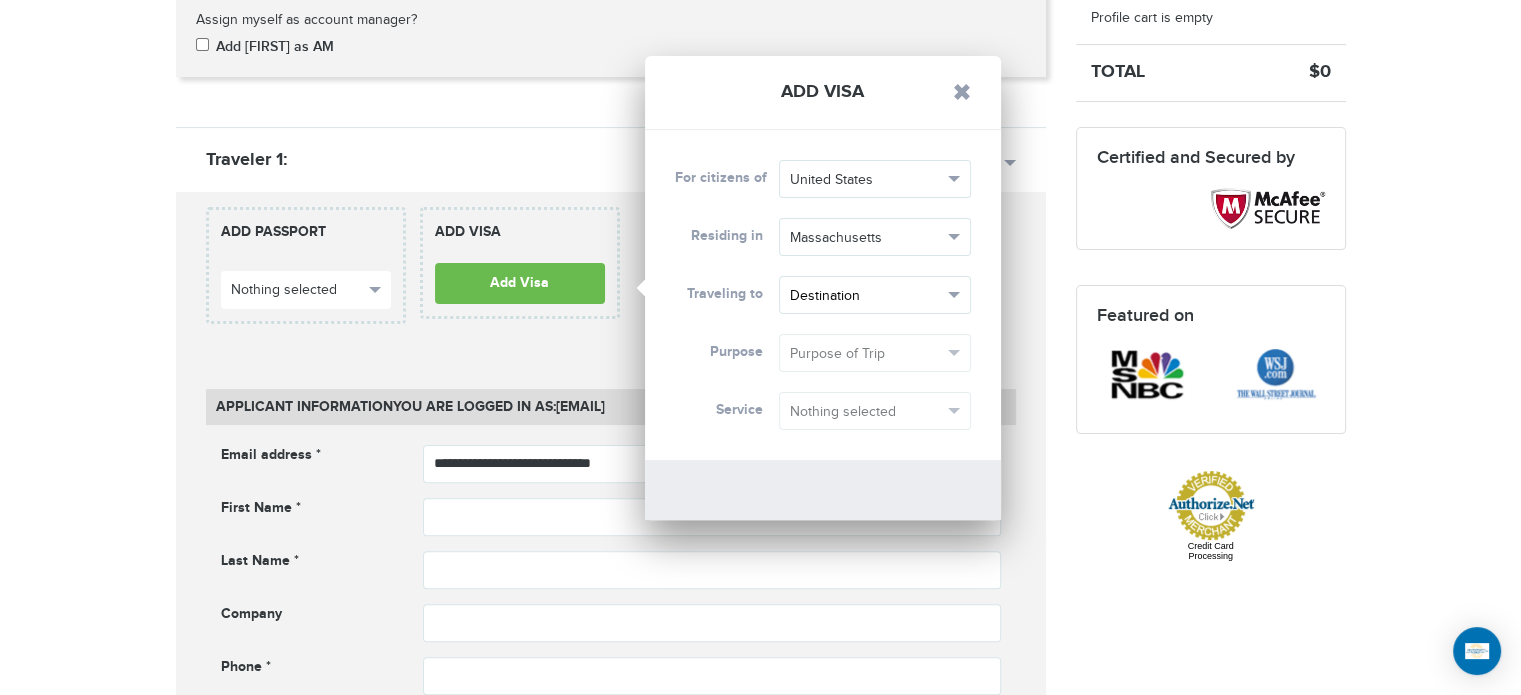 click on "Destination" at bounding box center [866, 296] 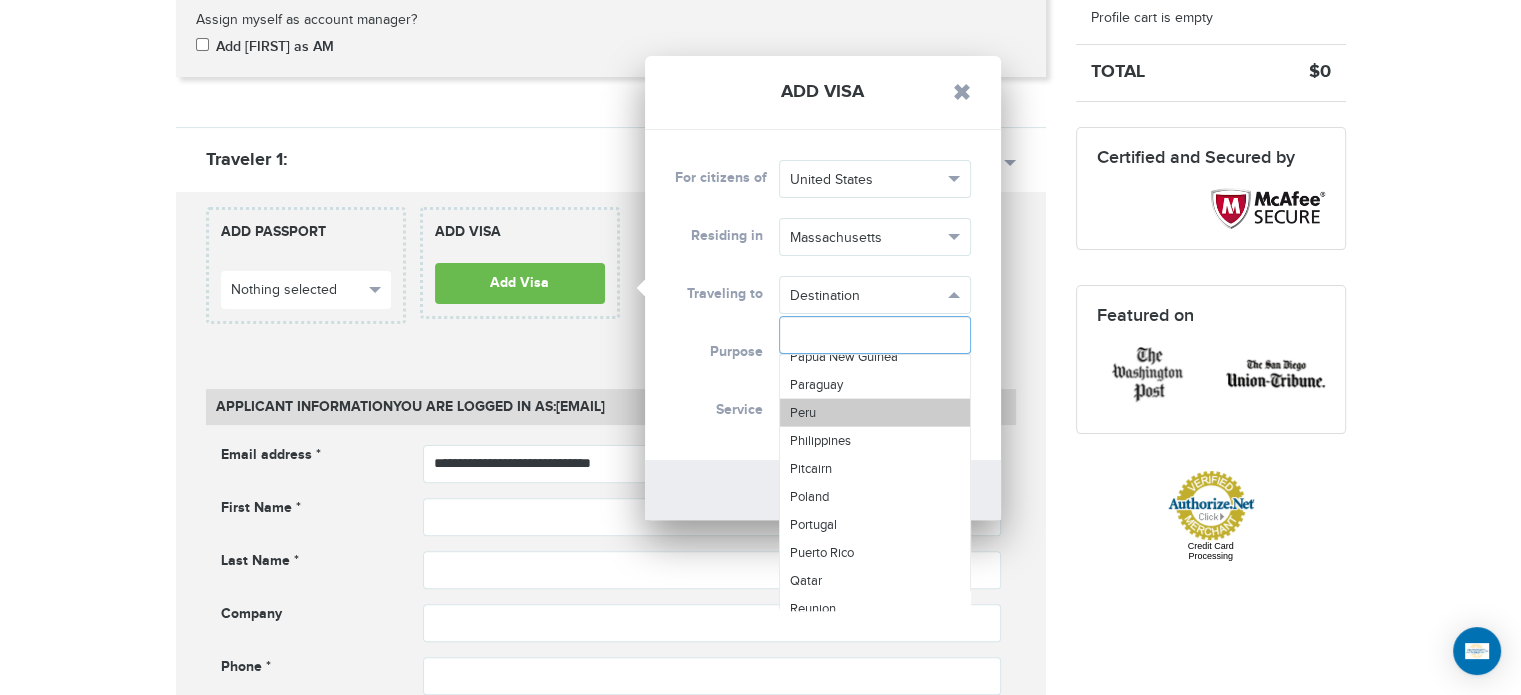 scroll, scrollTop: 4900, scrollLeft: 0, axis: vertical 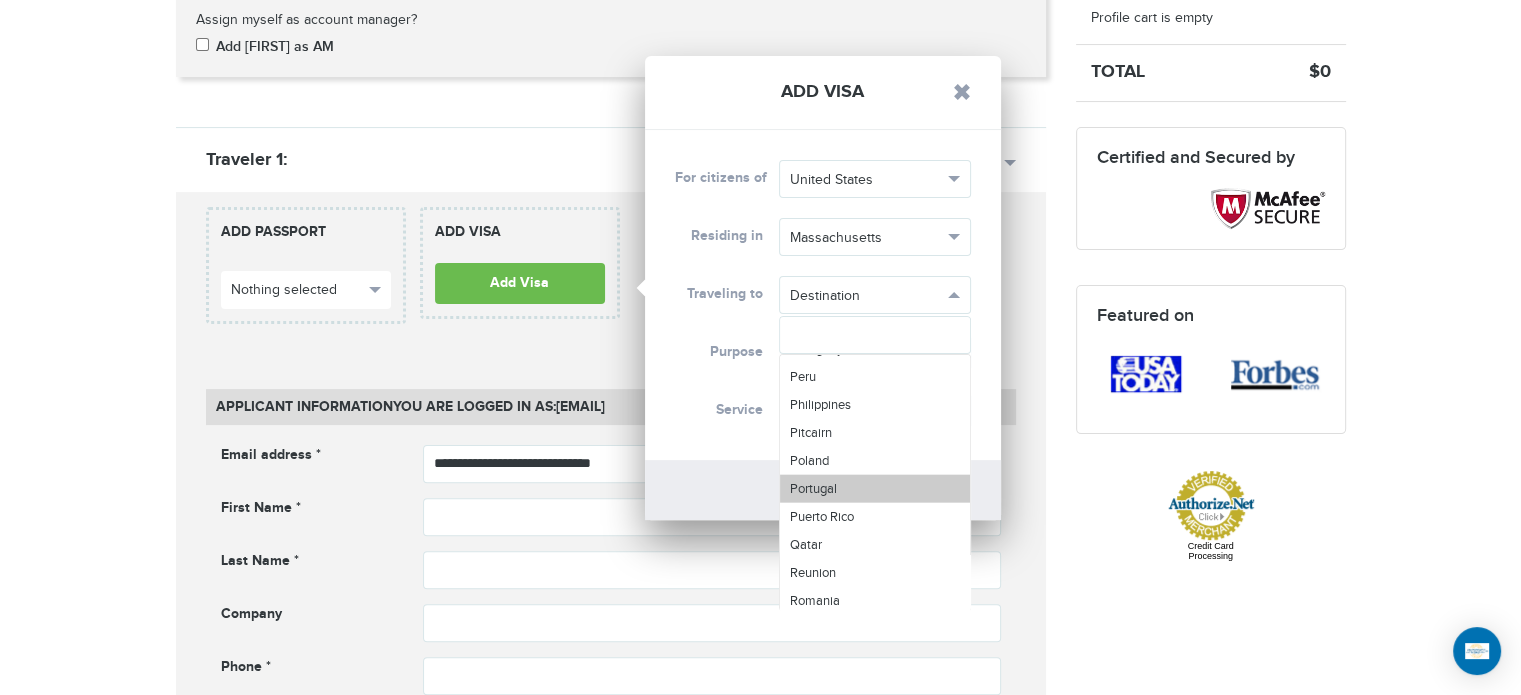 click on "Portugal" at bounding box center [813, 489] 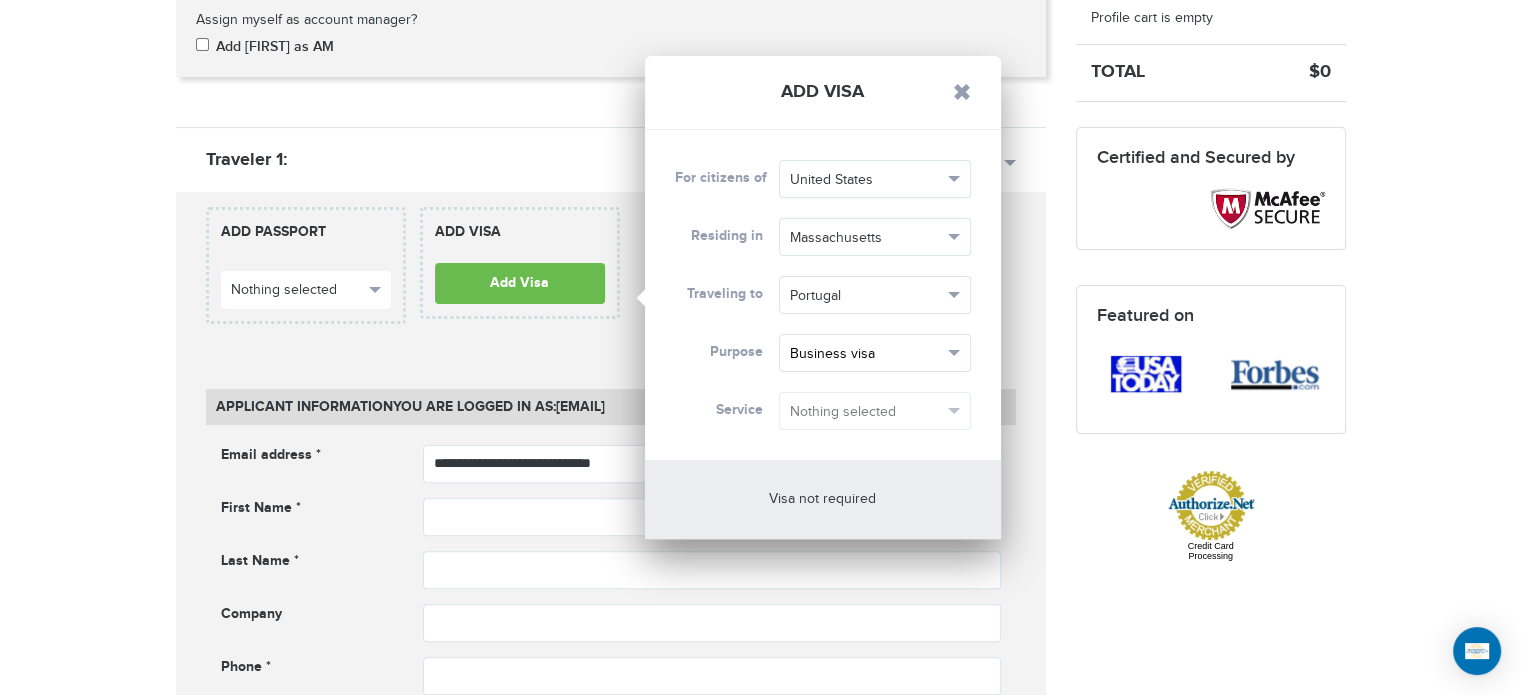 click on "Business visa" at bounding box center [866, 354] 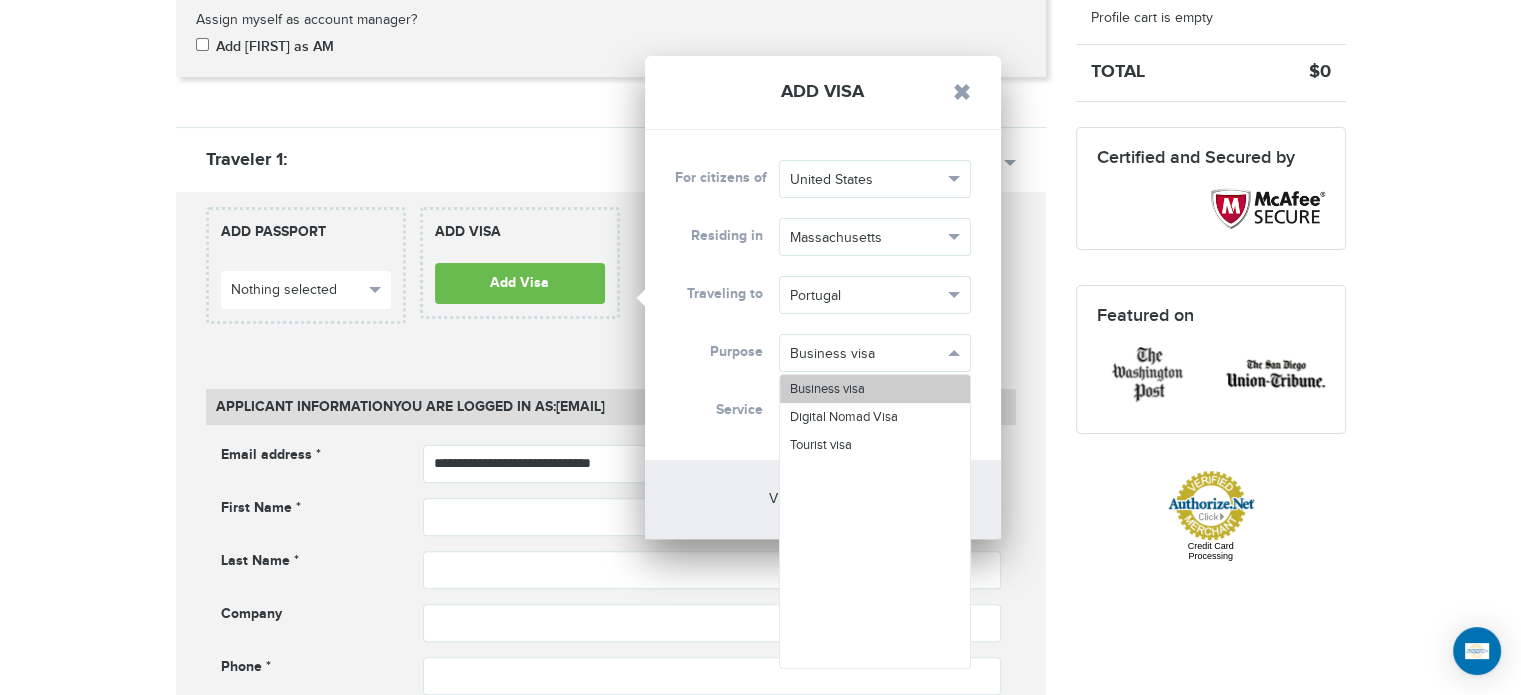 click on "Business visa" at bounding box center [827, 389] 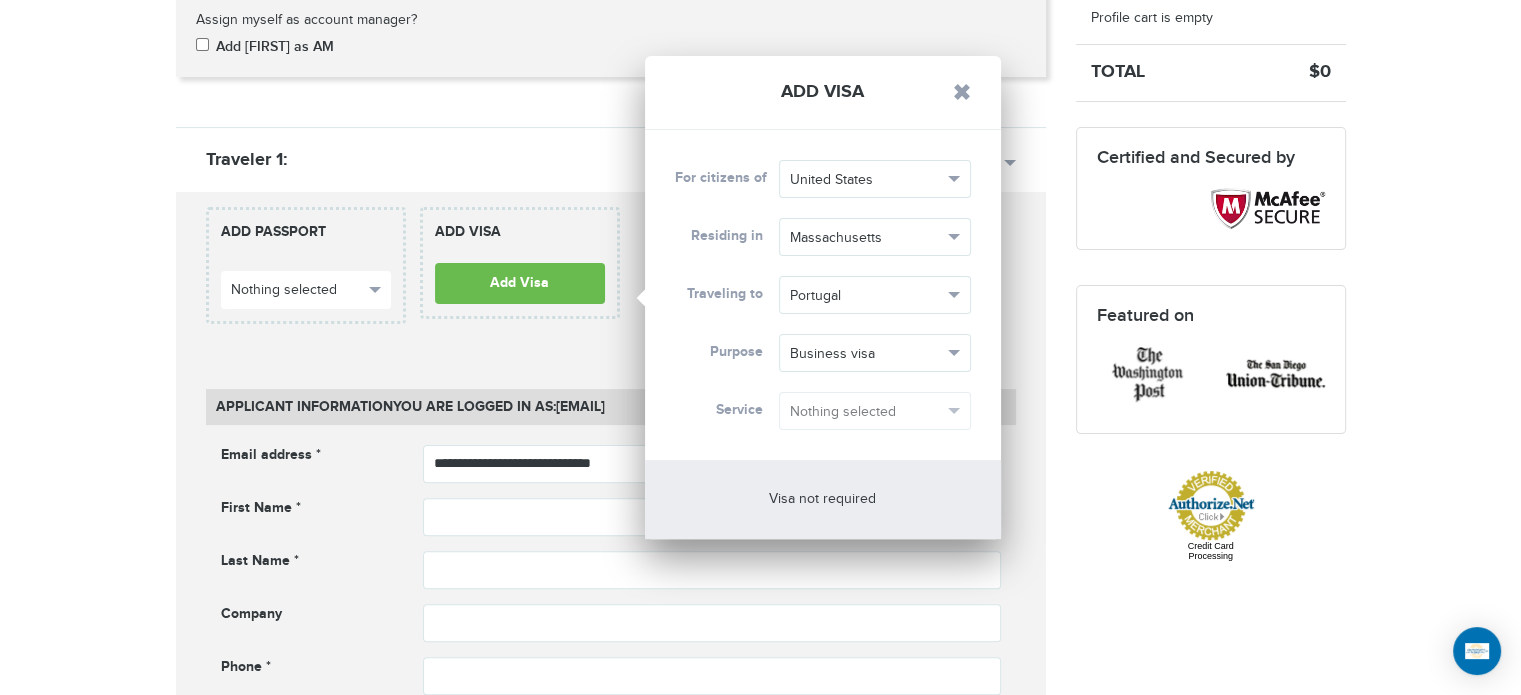 click on "Nothing selected" at bounding box center [875, 411] 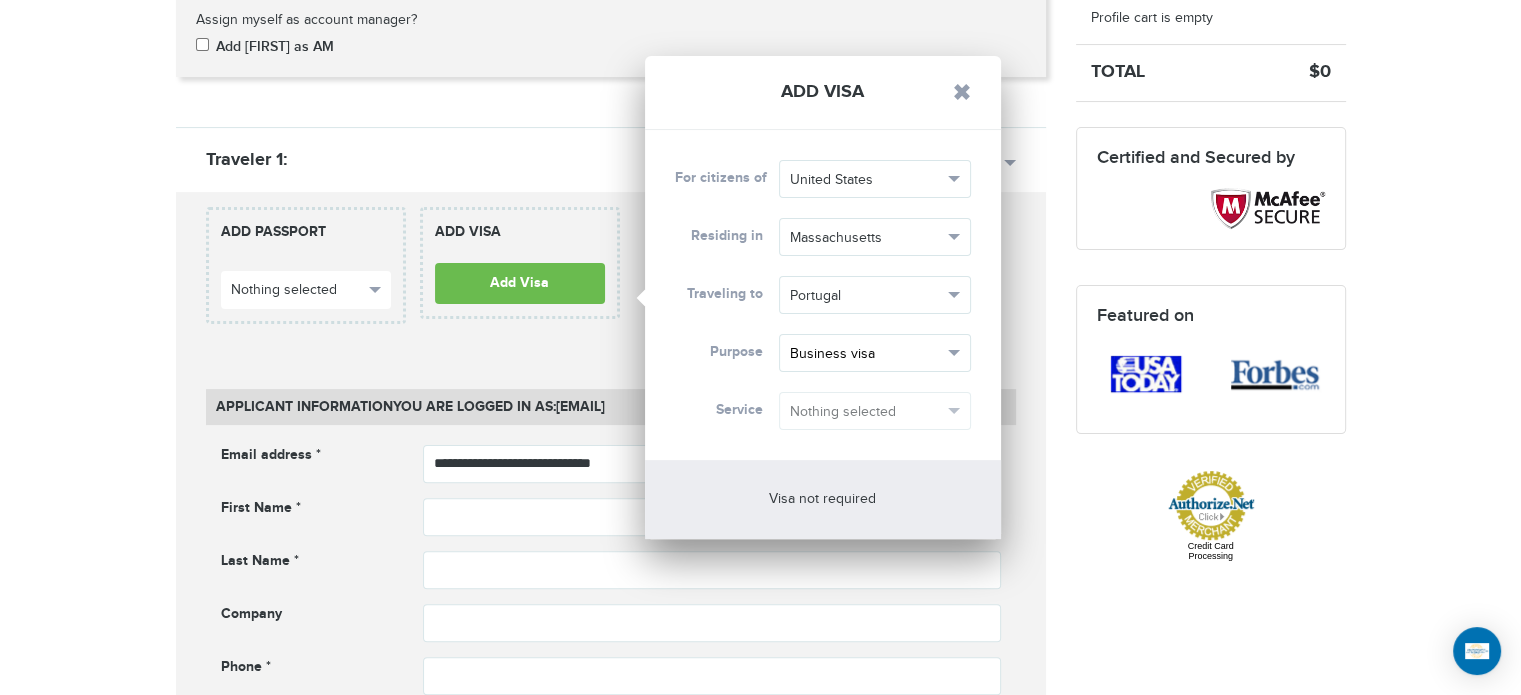 click on "Business visa" at bounding box center [866, 354] 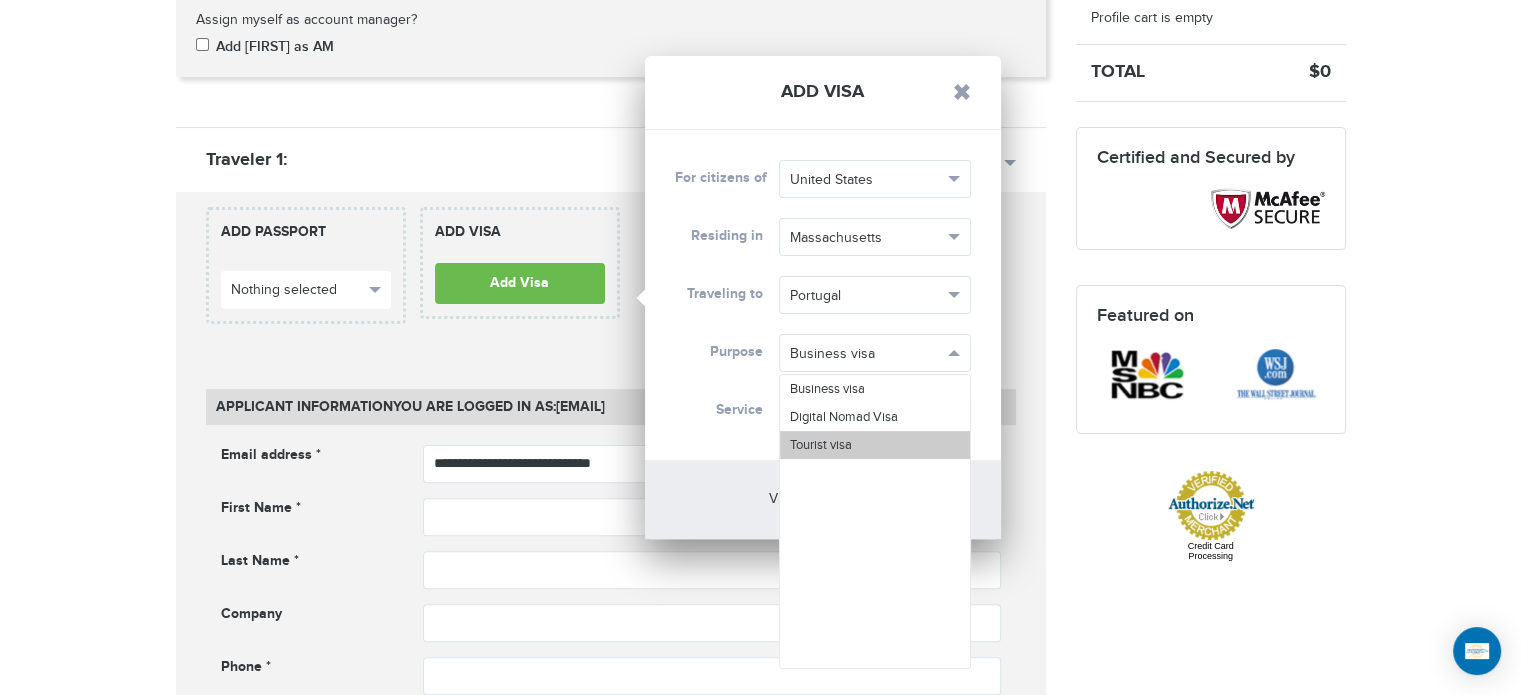 click on "Tourist visa" at bounding box center (821, 445) 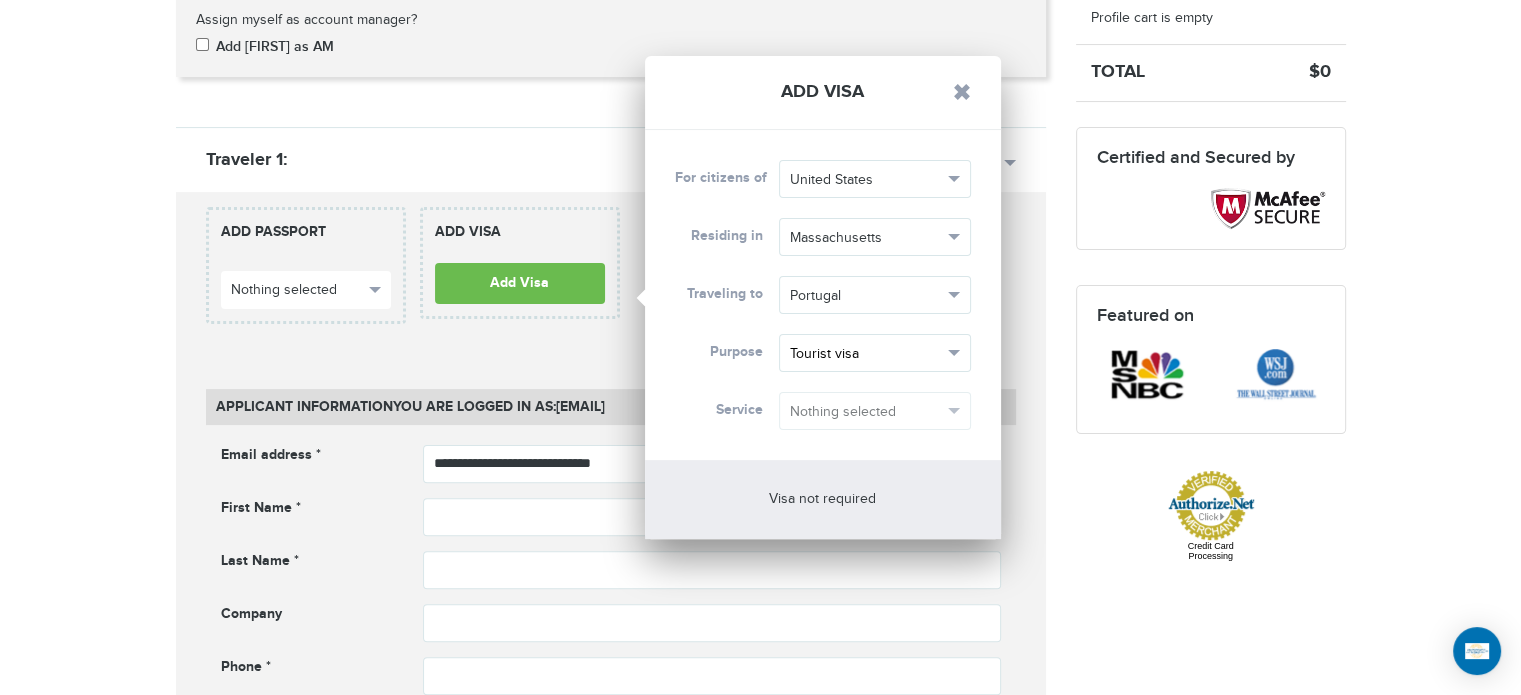 click on "Tourist visa" at bounding box center (866, 354) 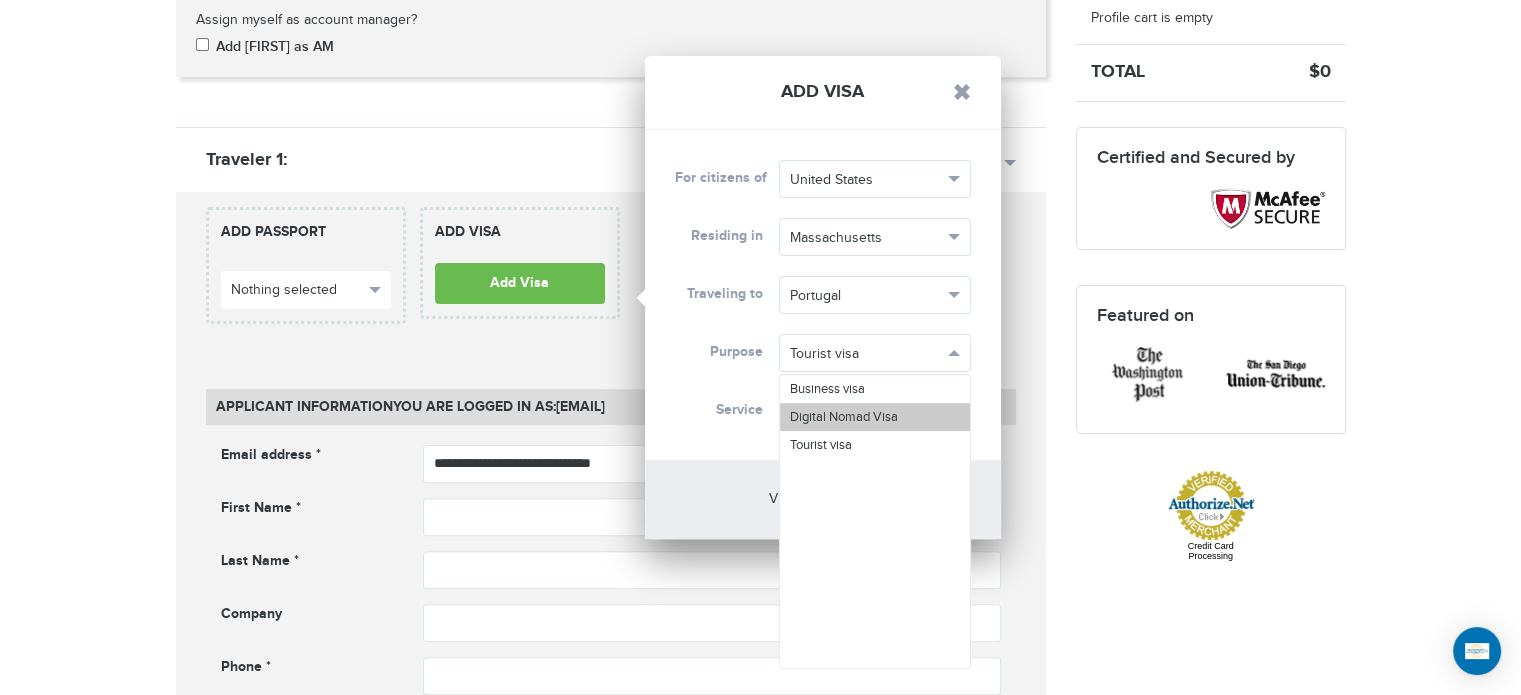 click on "Digital Nomad Visa" at bounding box center [844, 417] 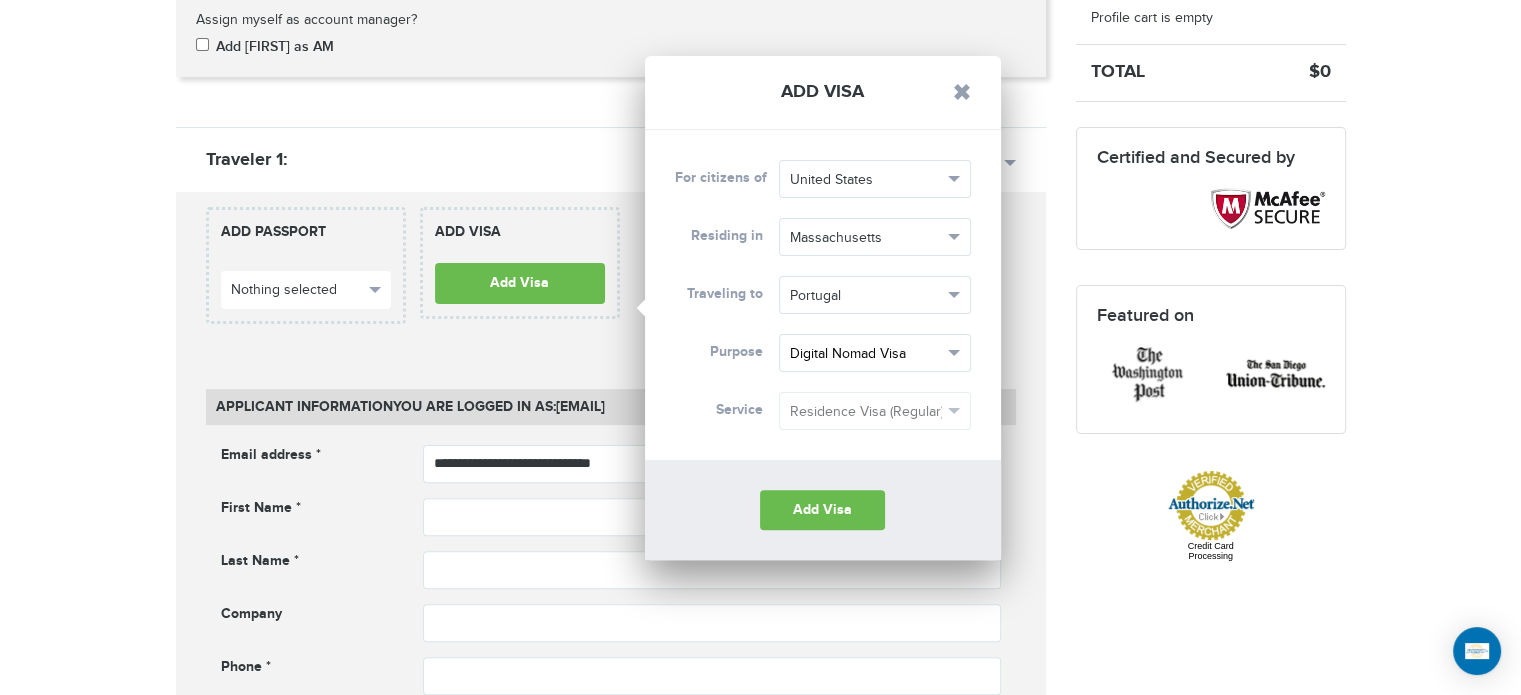 click on "Digital Nomad Visa" at bounding box center (866, 354) 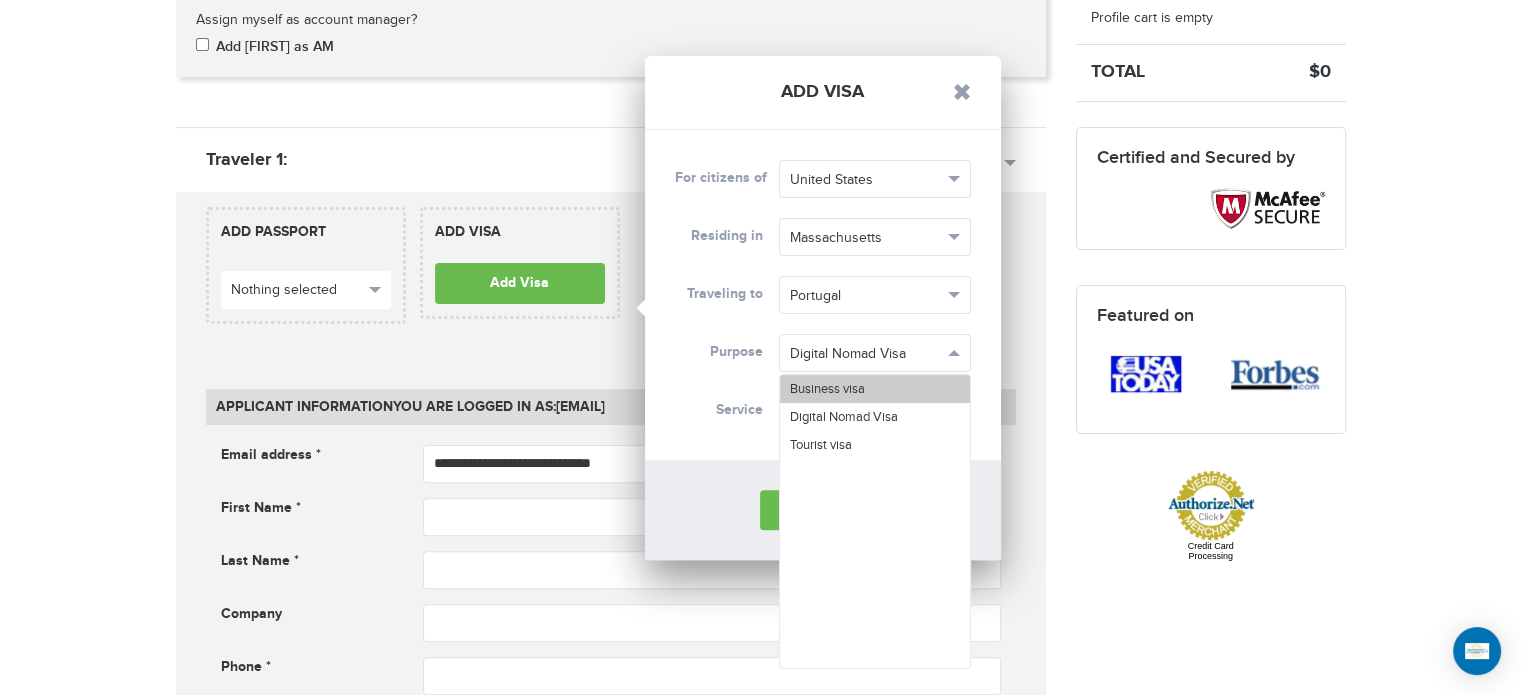 click on "Business visa" at bounding box center [827, 389] 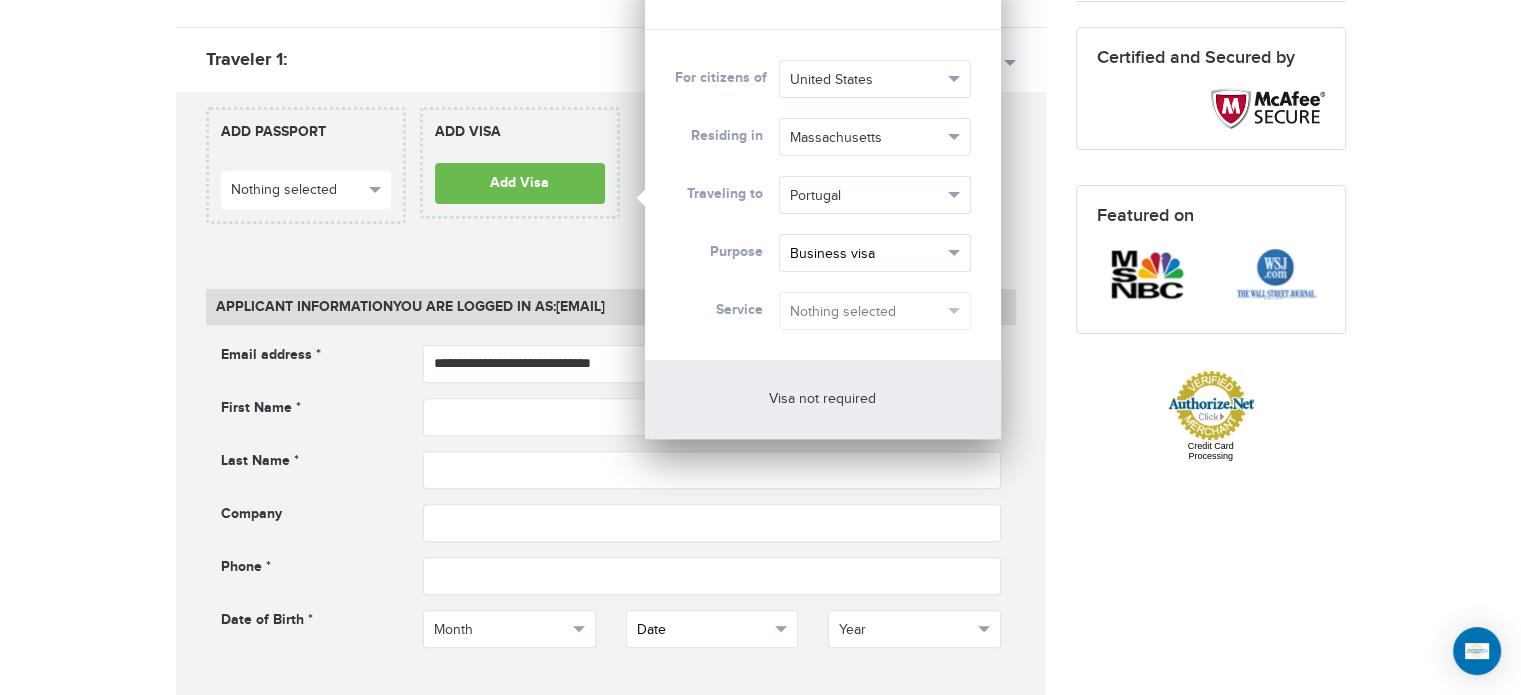 scroll, scrollTop: 492, scrollLeft: 0, axis: vertical 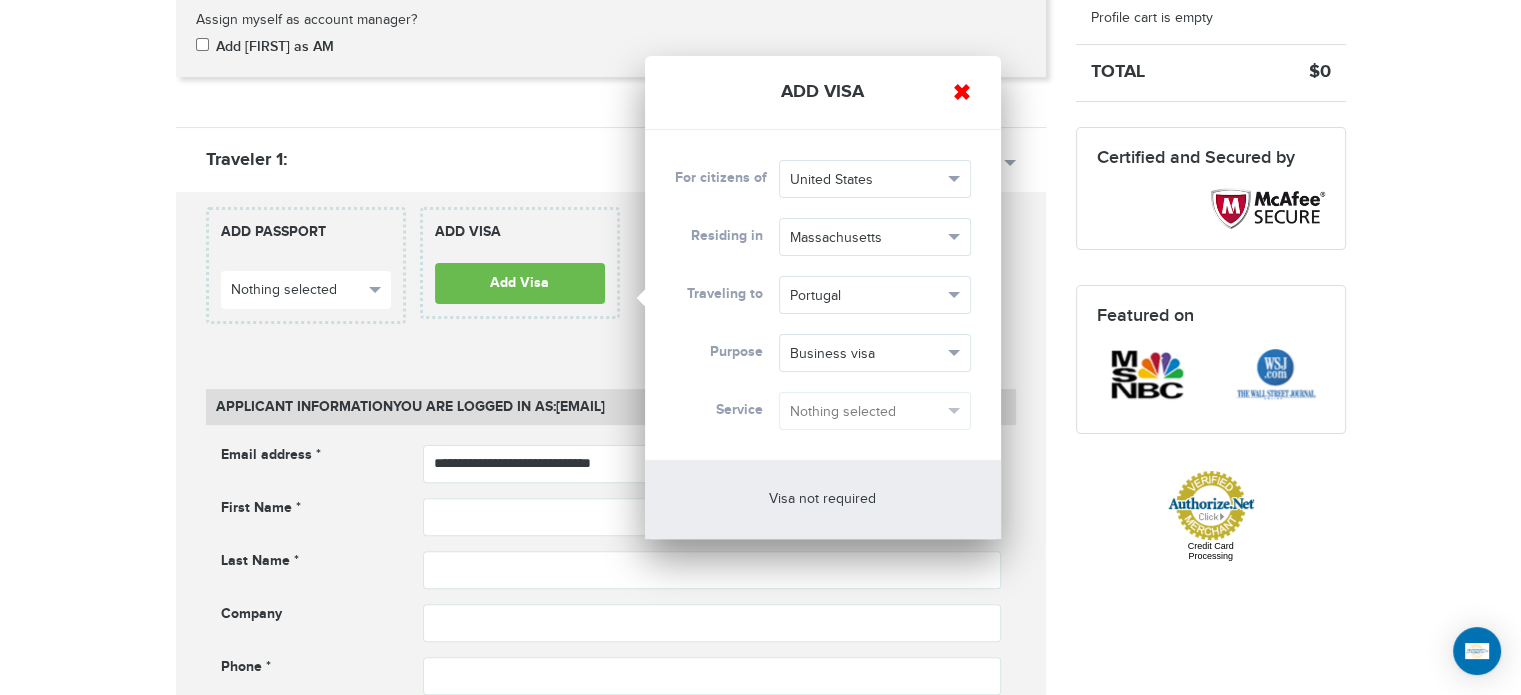 click at bounding box center (962, 92) 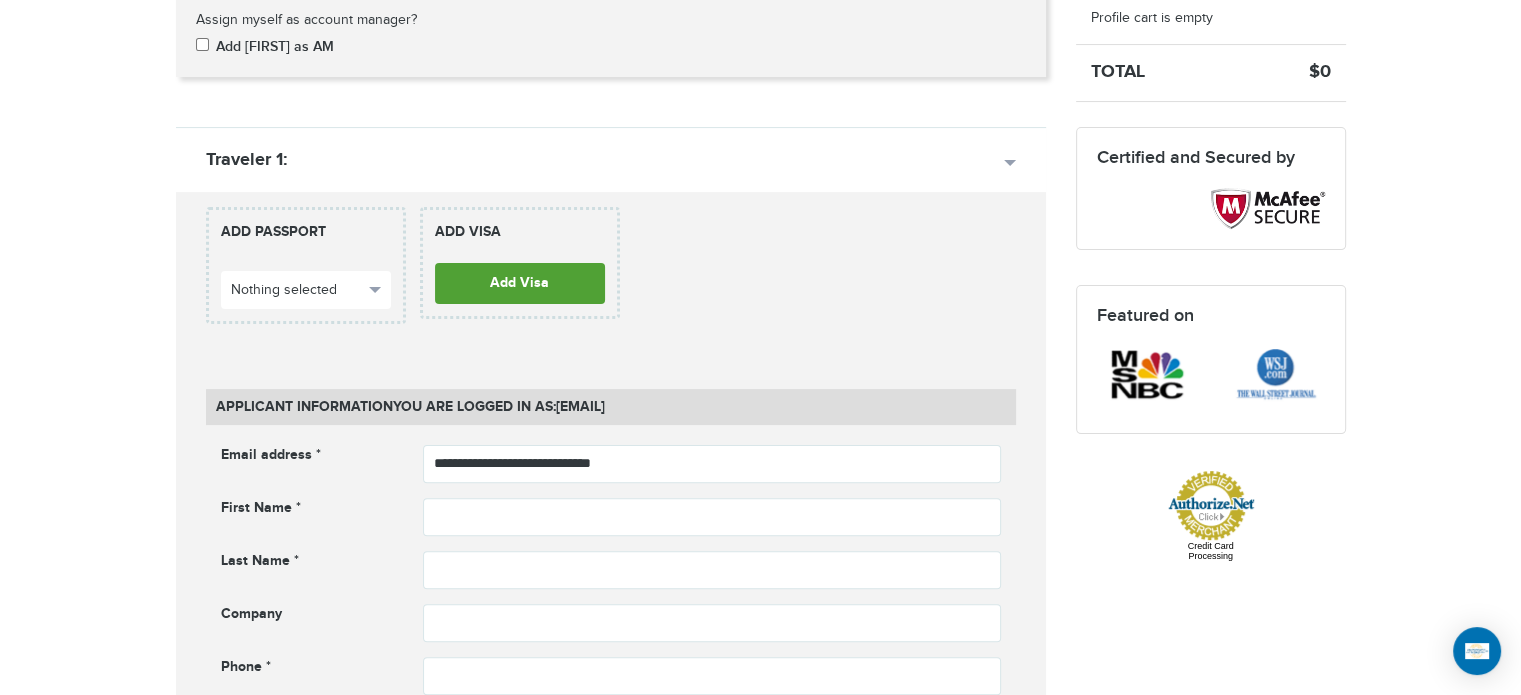 click on "Add Visa" at bounding box center (520, 283) 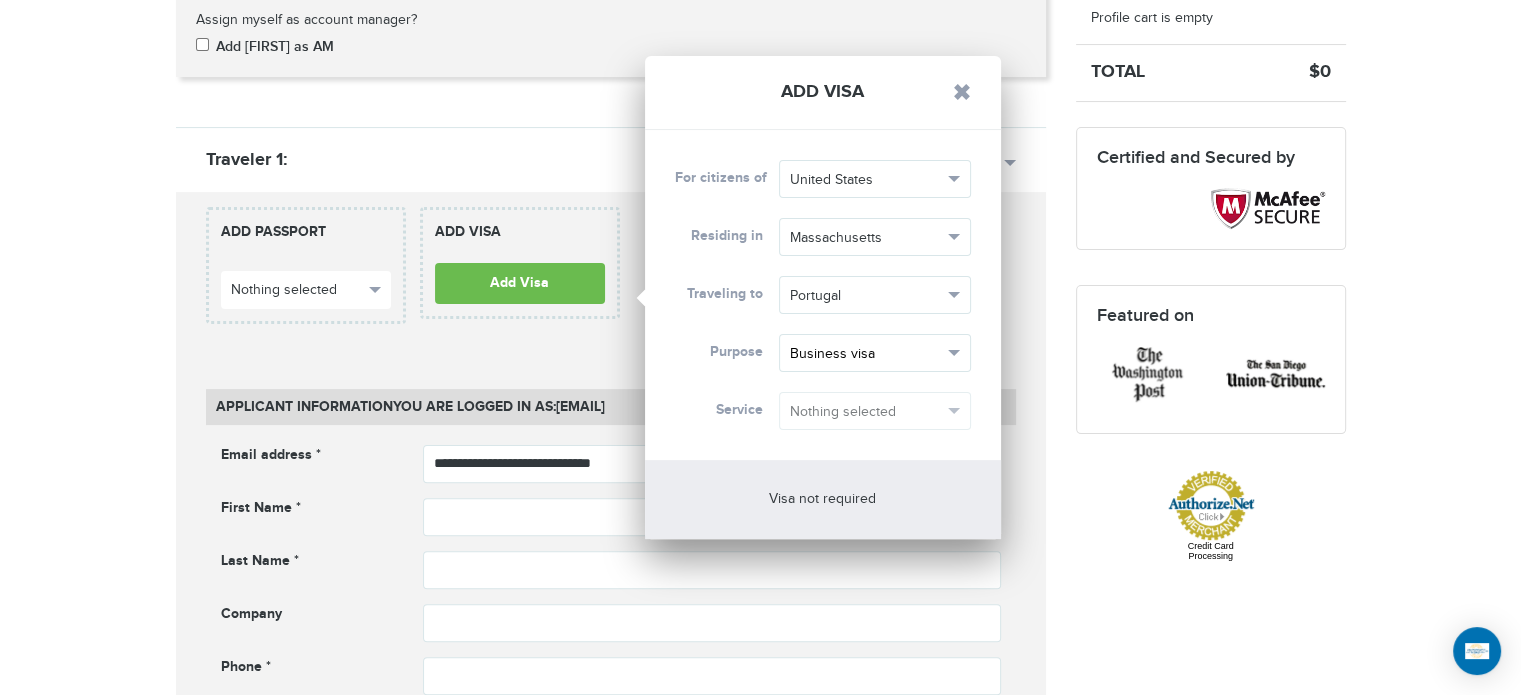 click on "Business visa" at bounding box center [866, 354] 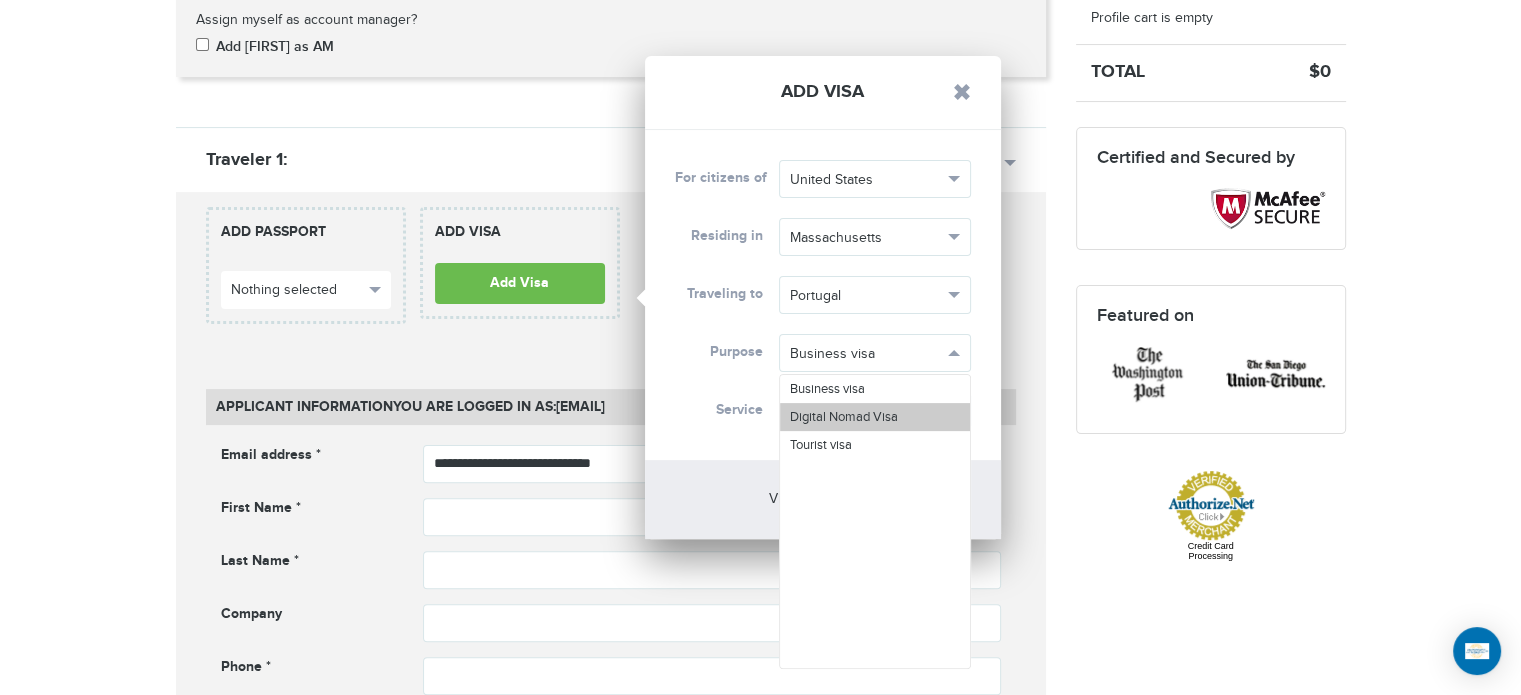 click on "Digital Nomad Visa" at bounding box center (844, 417) 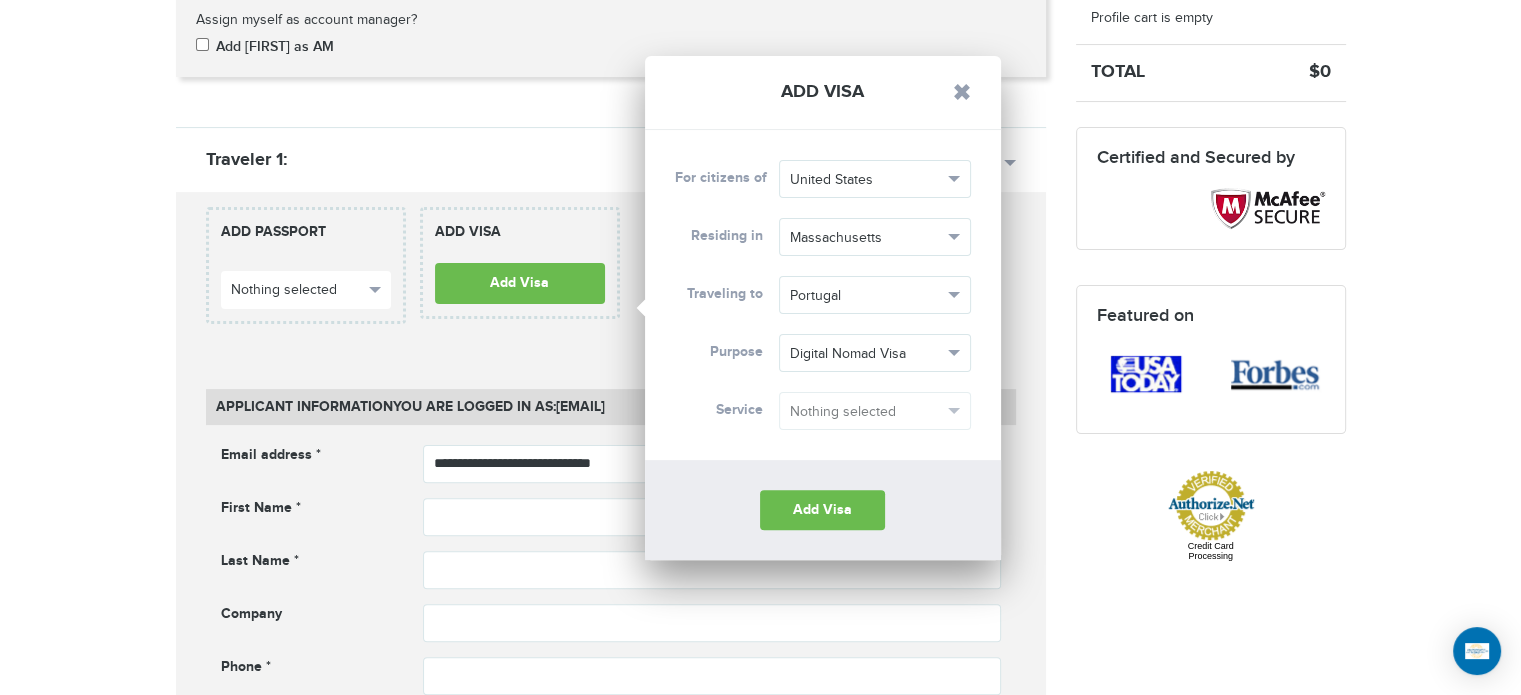 click on "Nothing selected" at bounding box center [875, 411] 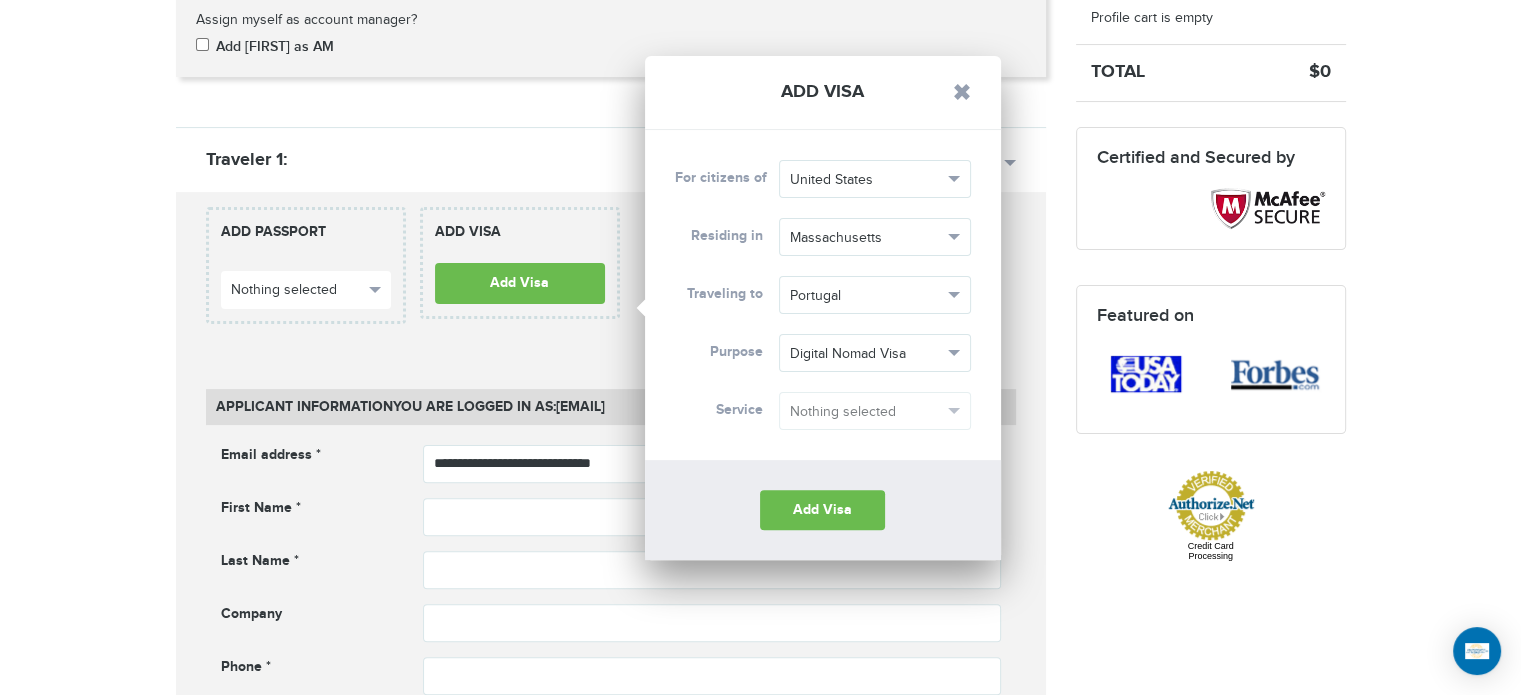 click on "Nothing selected" at bounding box center (875, 411) 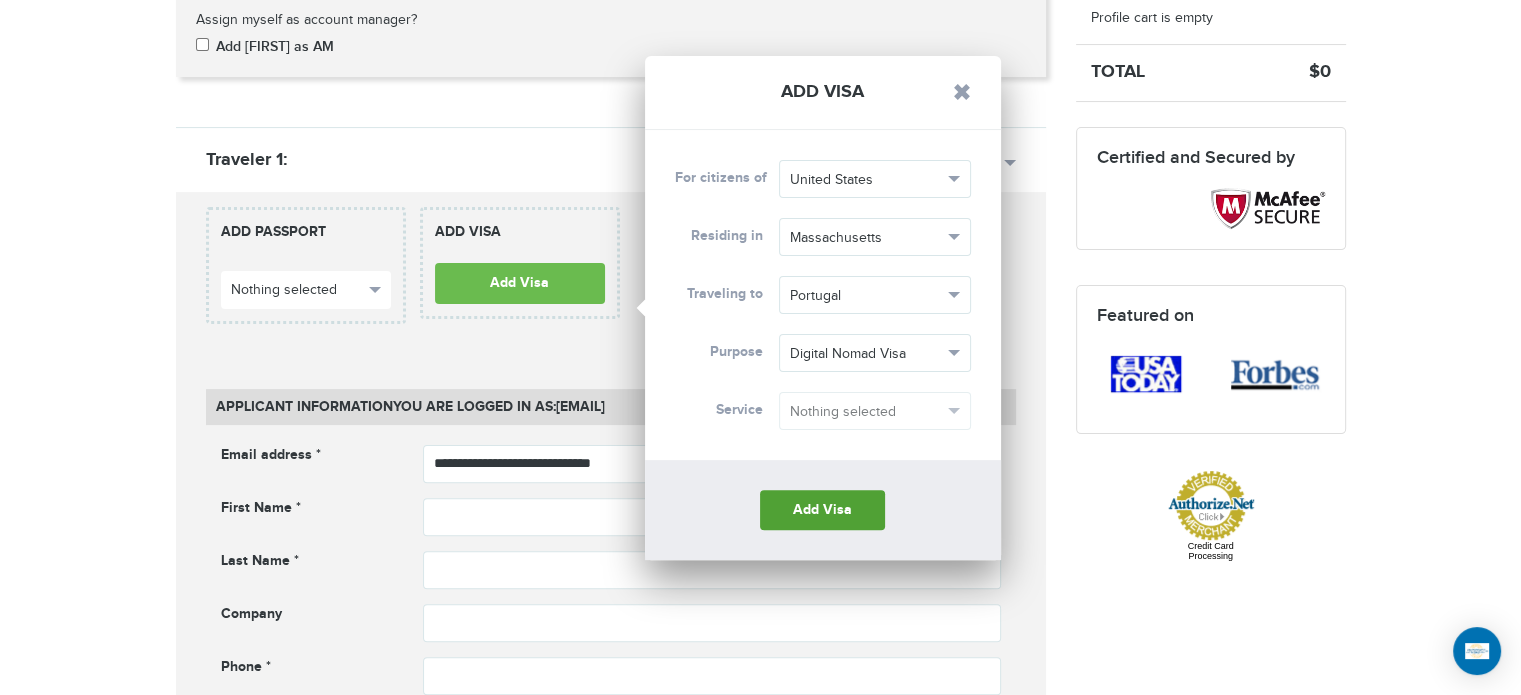 click on "Add Visa" at bounding box center [822, 510] 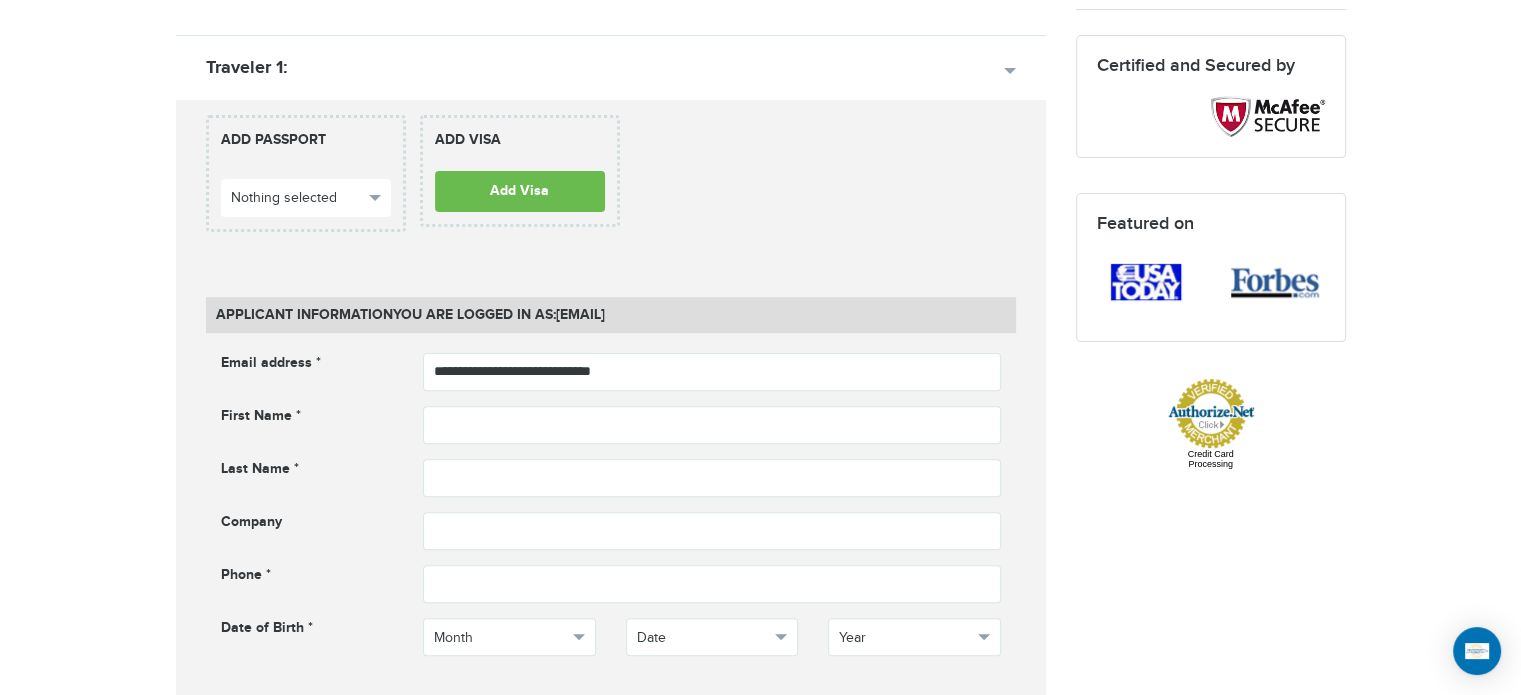 scroll, scrollTop: 492, scrollLeft: 0, axis: vertical 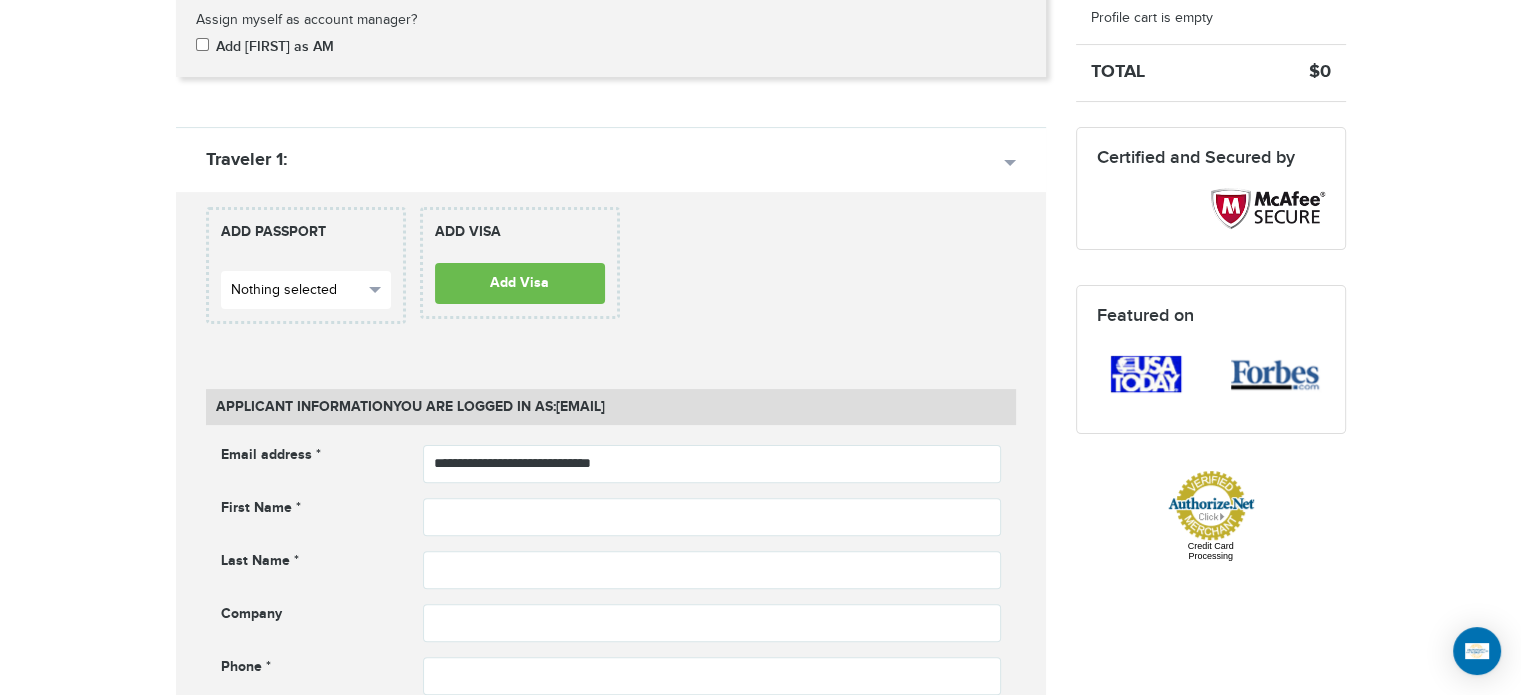 click on "Nothing selected" at bounding box center (297, 290) 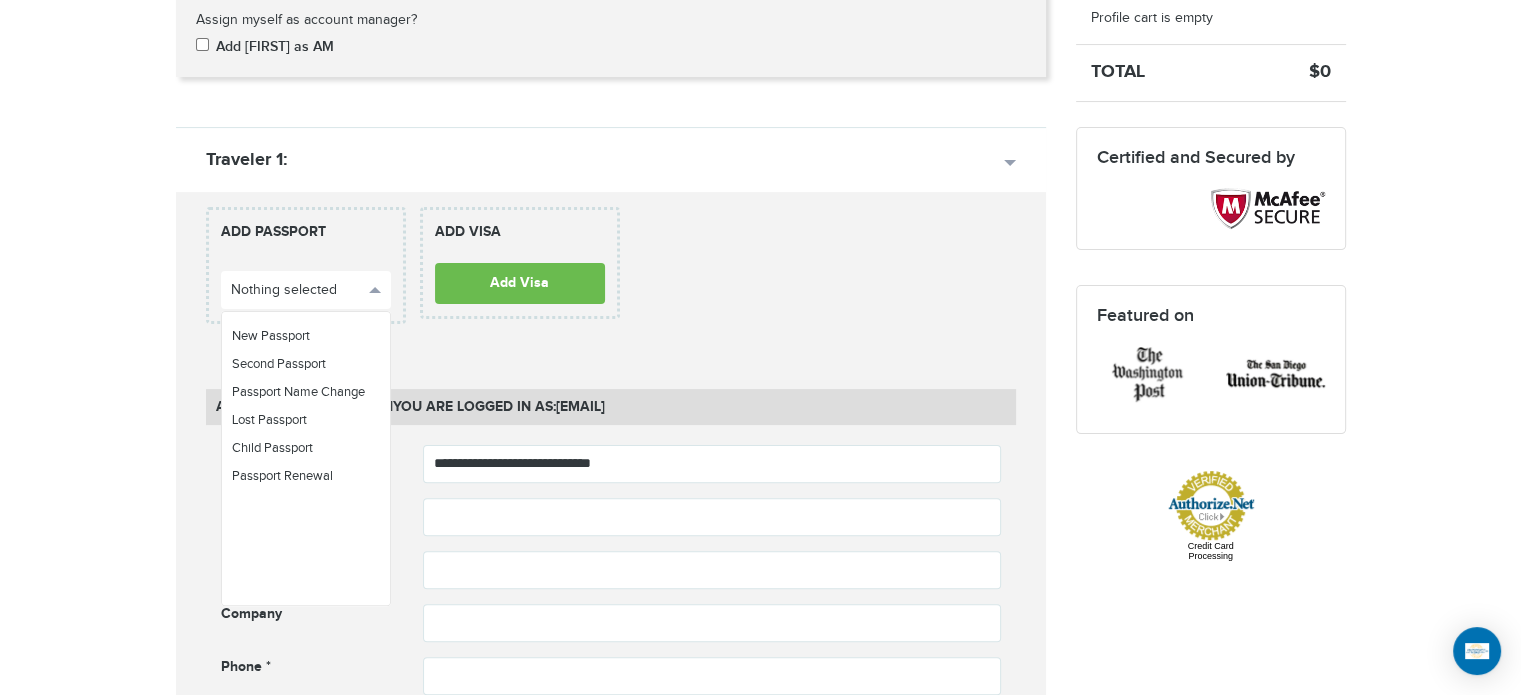 click on "720-801-1291
Passports & Visas.com
Hello, alexander
Passports
Passport Renewal
New Passport
Second Passport
Passport Name Change
Lost Passport
Child Passport
Travel Visas" at bounding box center (760, 926) 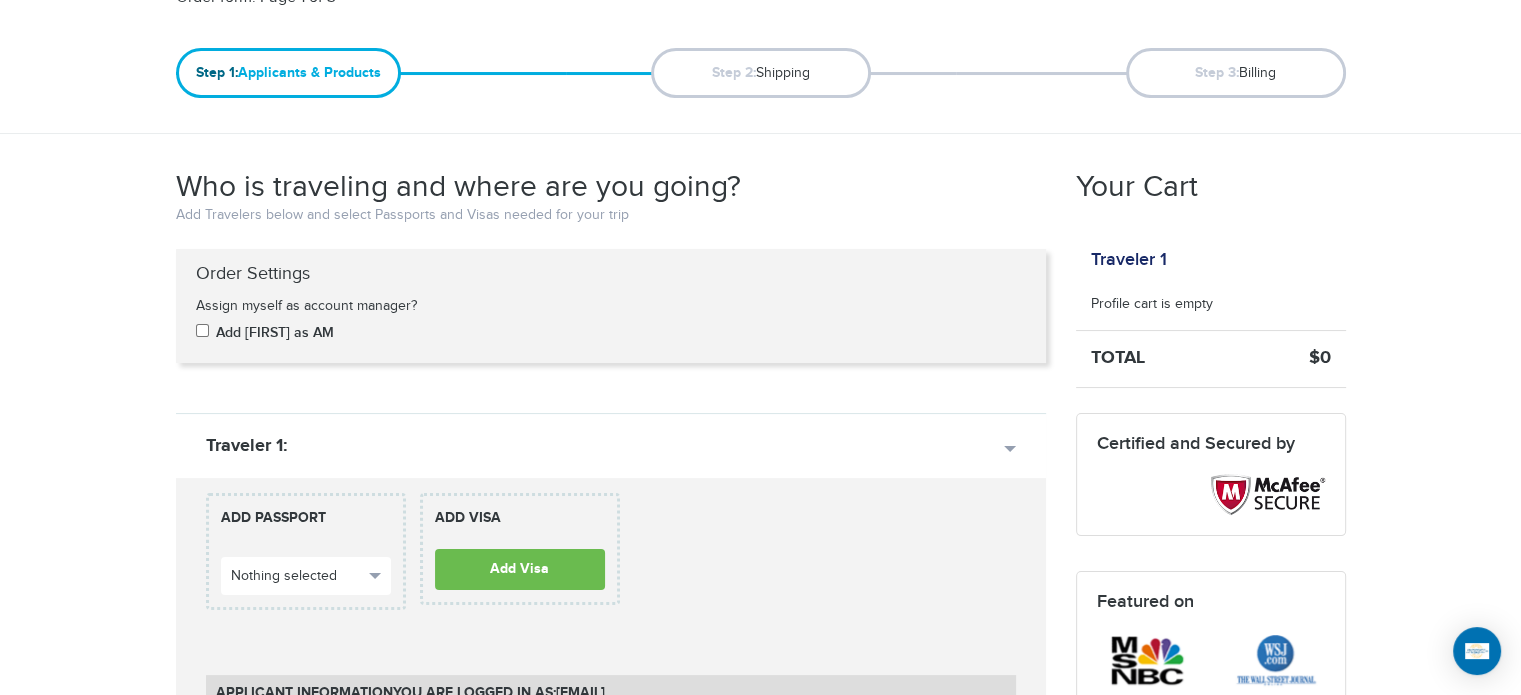 scroll, scrollTop: 192, scrollLeft: 0, axis: vertical 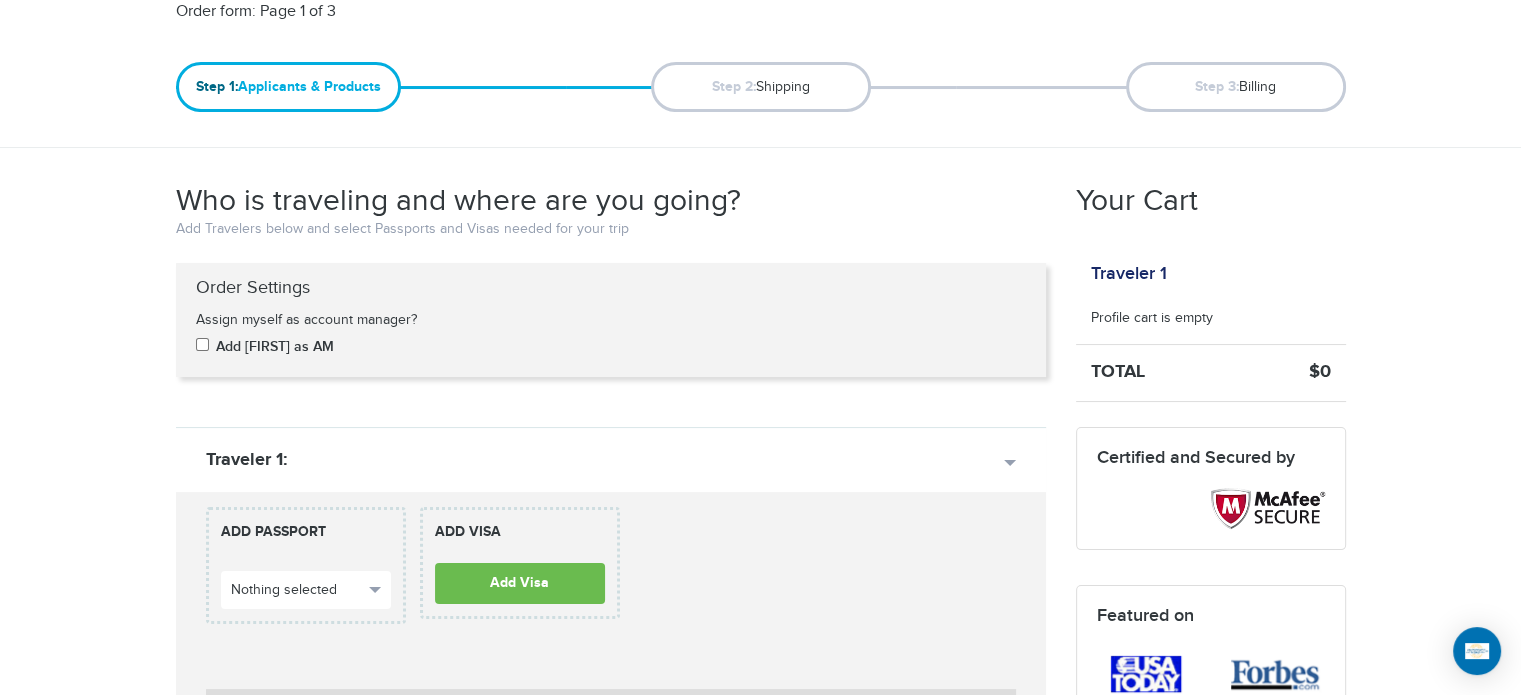 click on "720-801-1291
Passports & Visas.com
Hello, alexander
Passports
Passport Renewal
New Passport
Second Passport
Passport Name Change
Lost Passport
Child Passport
Travel Visas" at bounding box center (760, 1226) 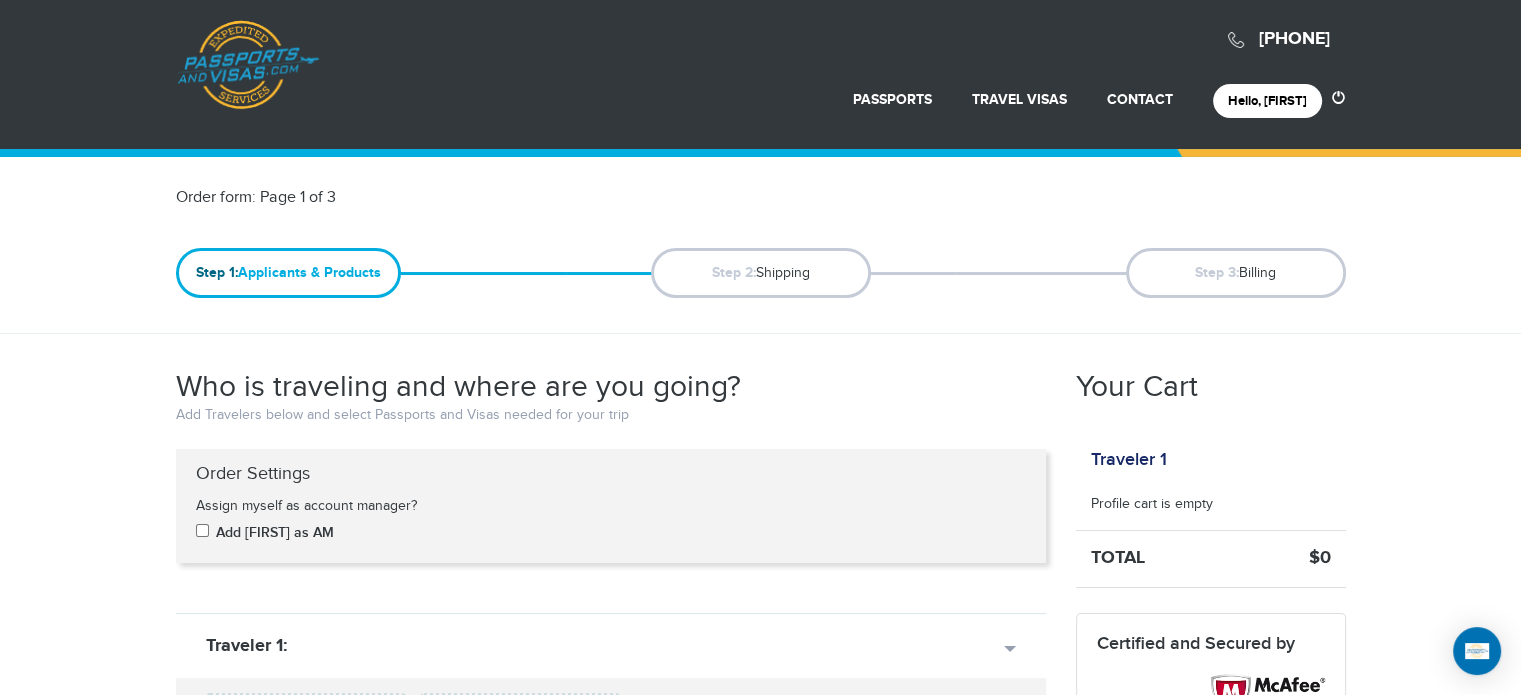 scroll, scrollTop: 0, scrollLeft: 0, axis: both 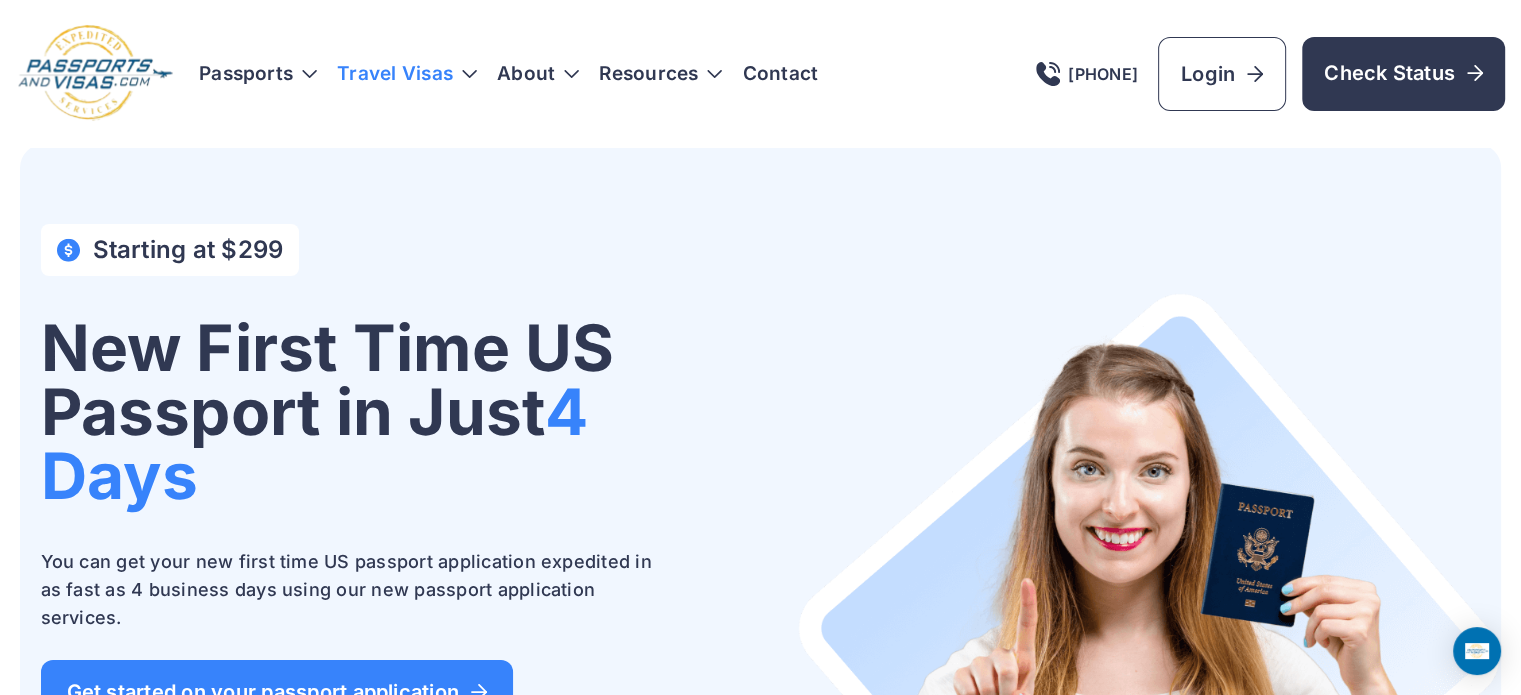 click on "Travel Visas" at bounding box center (407, 74) 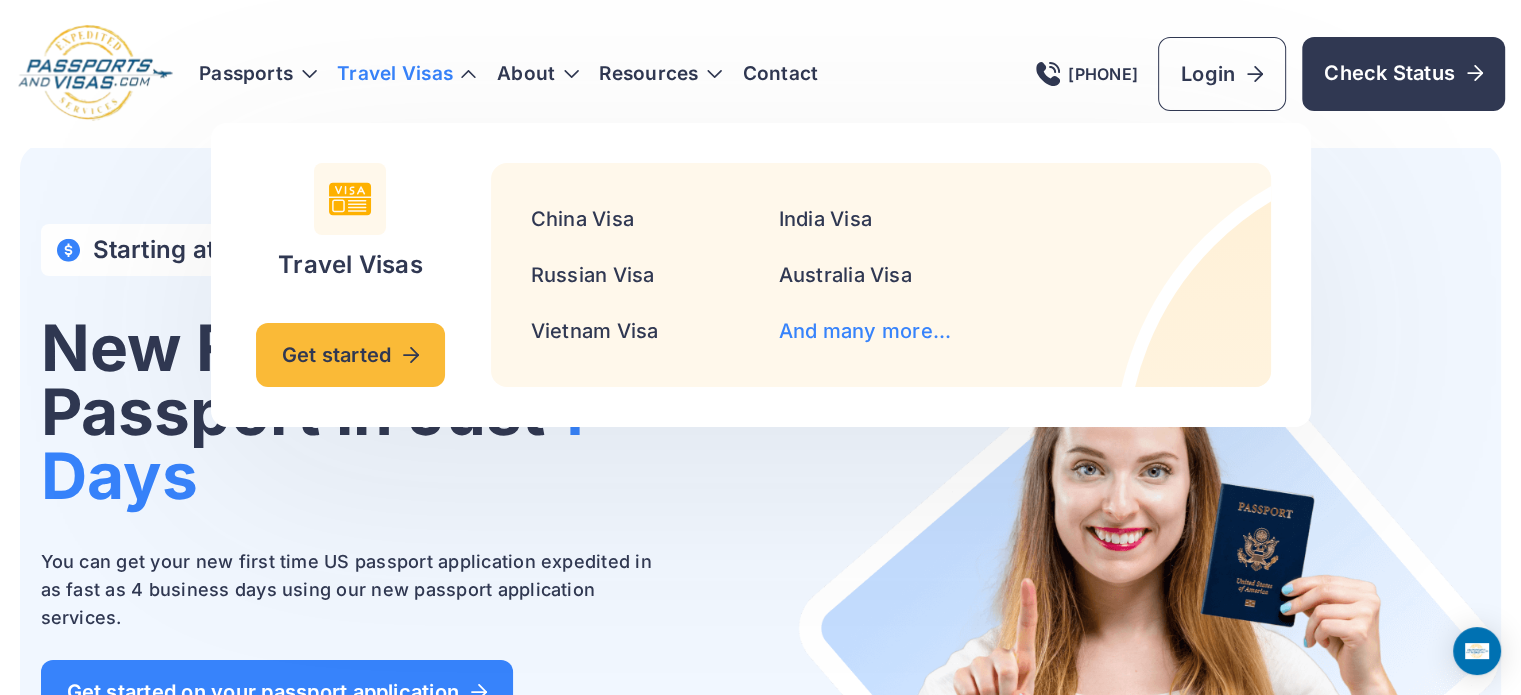 click on "And many more..." at bounding box center [865, 331] 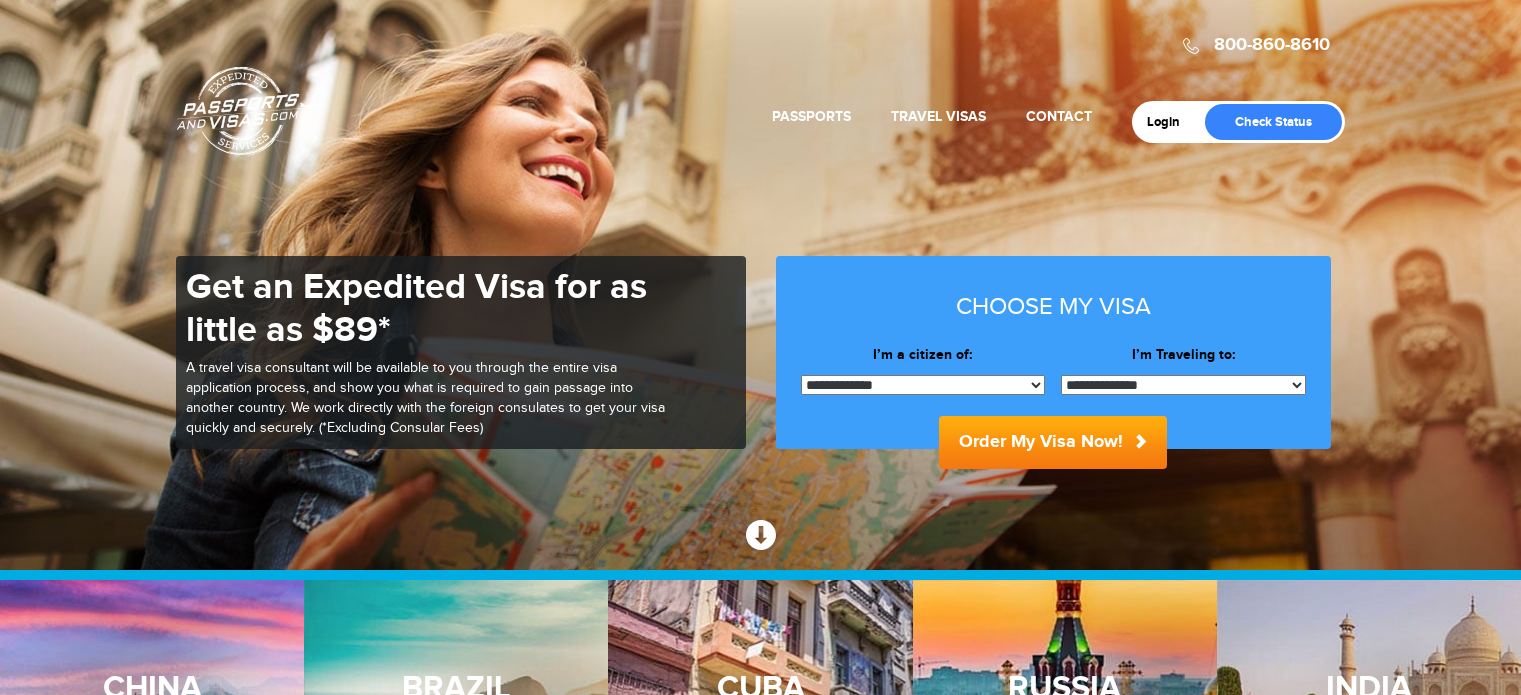 scroll, scrollTop: 0, scrollLeft: 0, axis: both 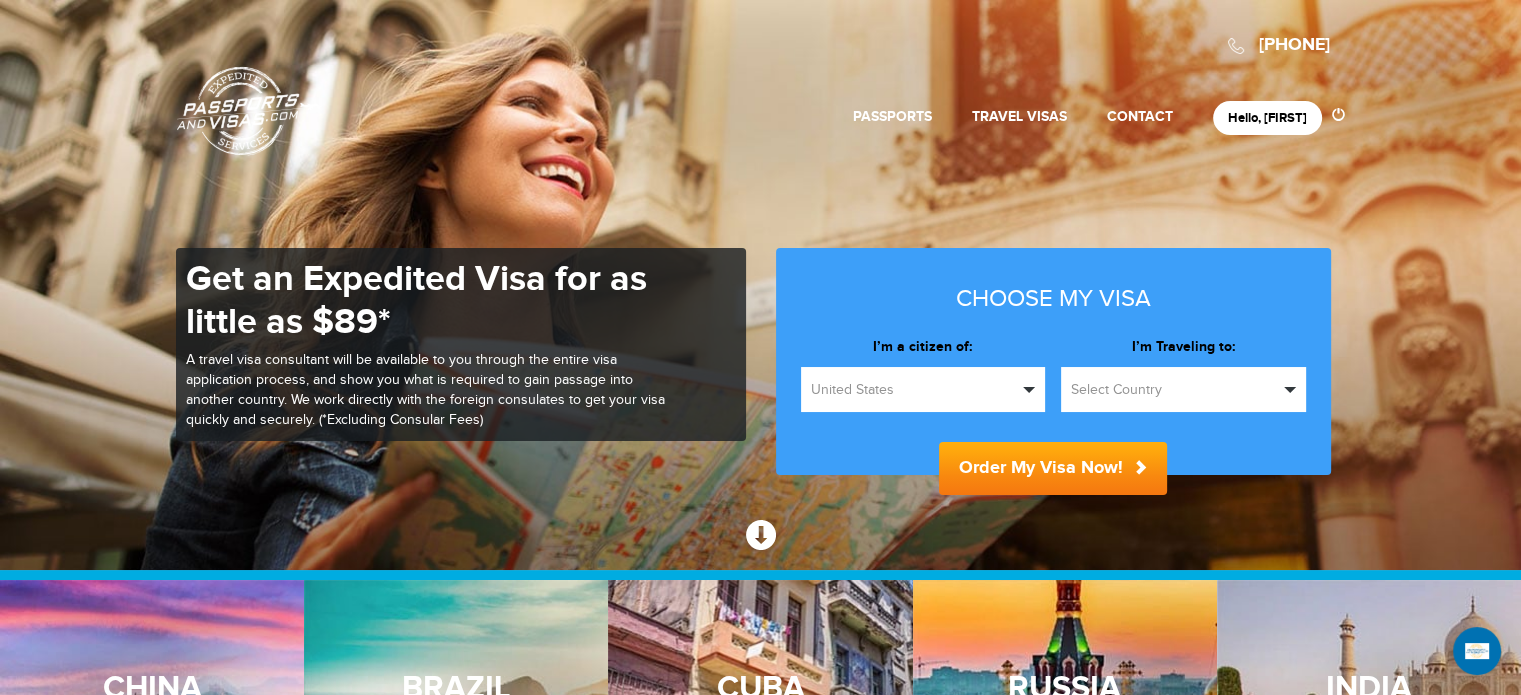 click on "720-764-9321
Passports & Visas.com
Hello, alexander
Passports
Passport Renewal
New Passport
Second Passport
Passport Name Change
Lost Passport
Child Passport
US Passport FAQ About" at bounding box center (760, 73) 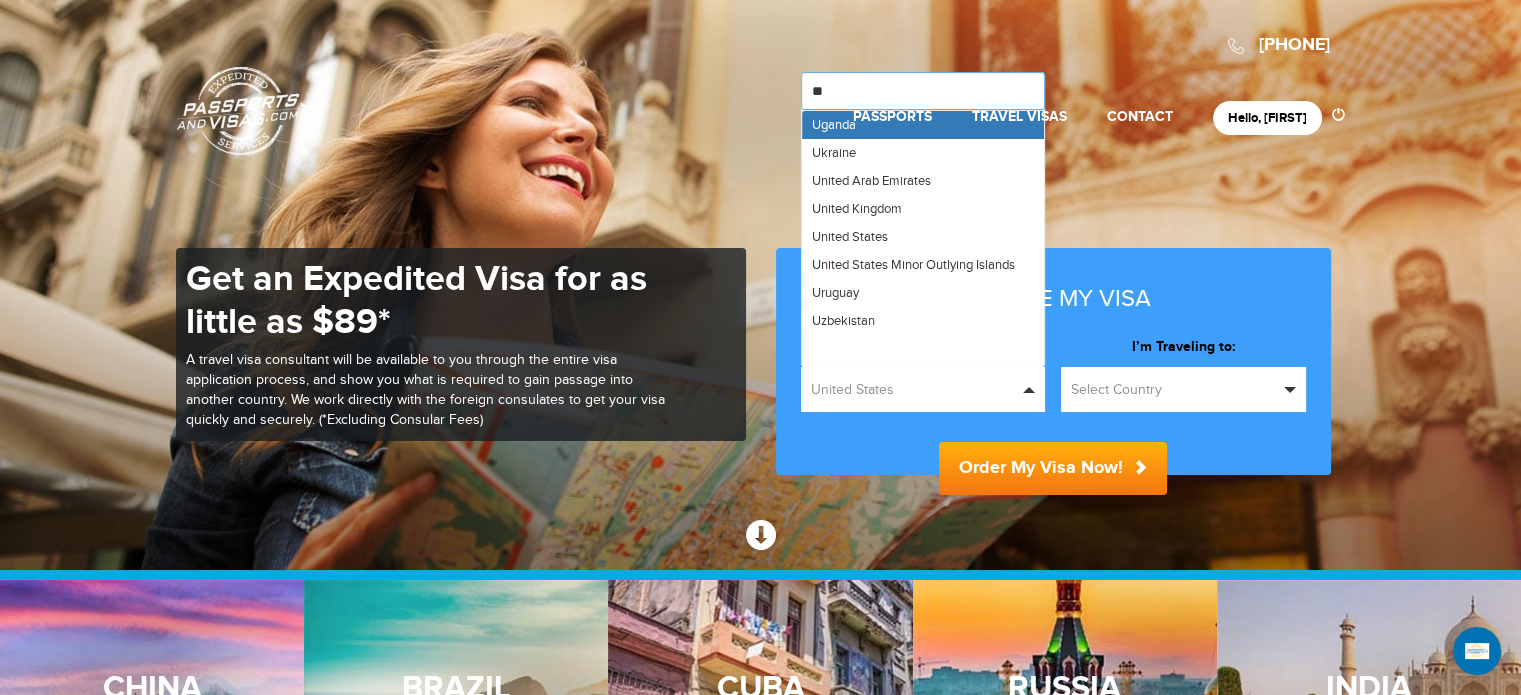 type on "***" 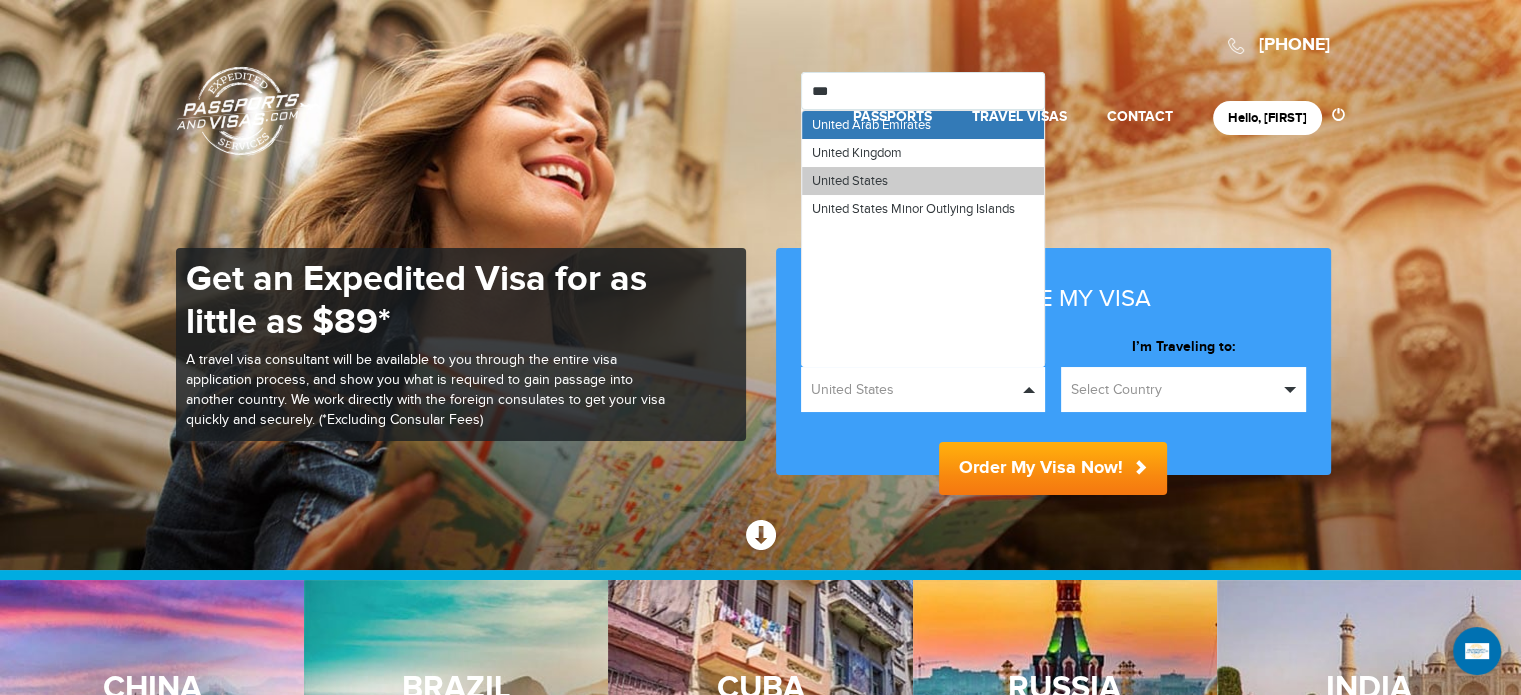 click on "United States" at bounding box center (850, 181) 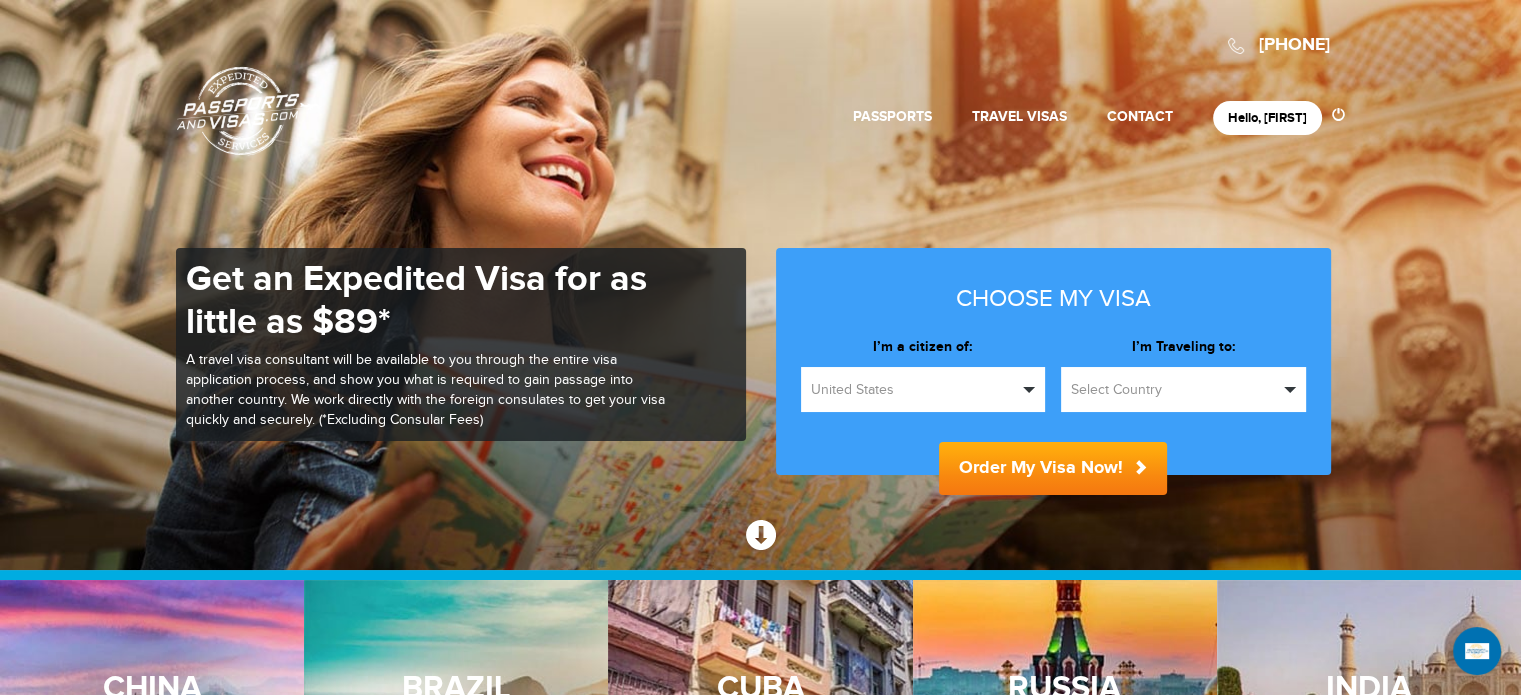 click on "Select Country" at bounding box center (1174, 390) 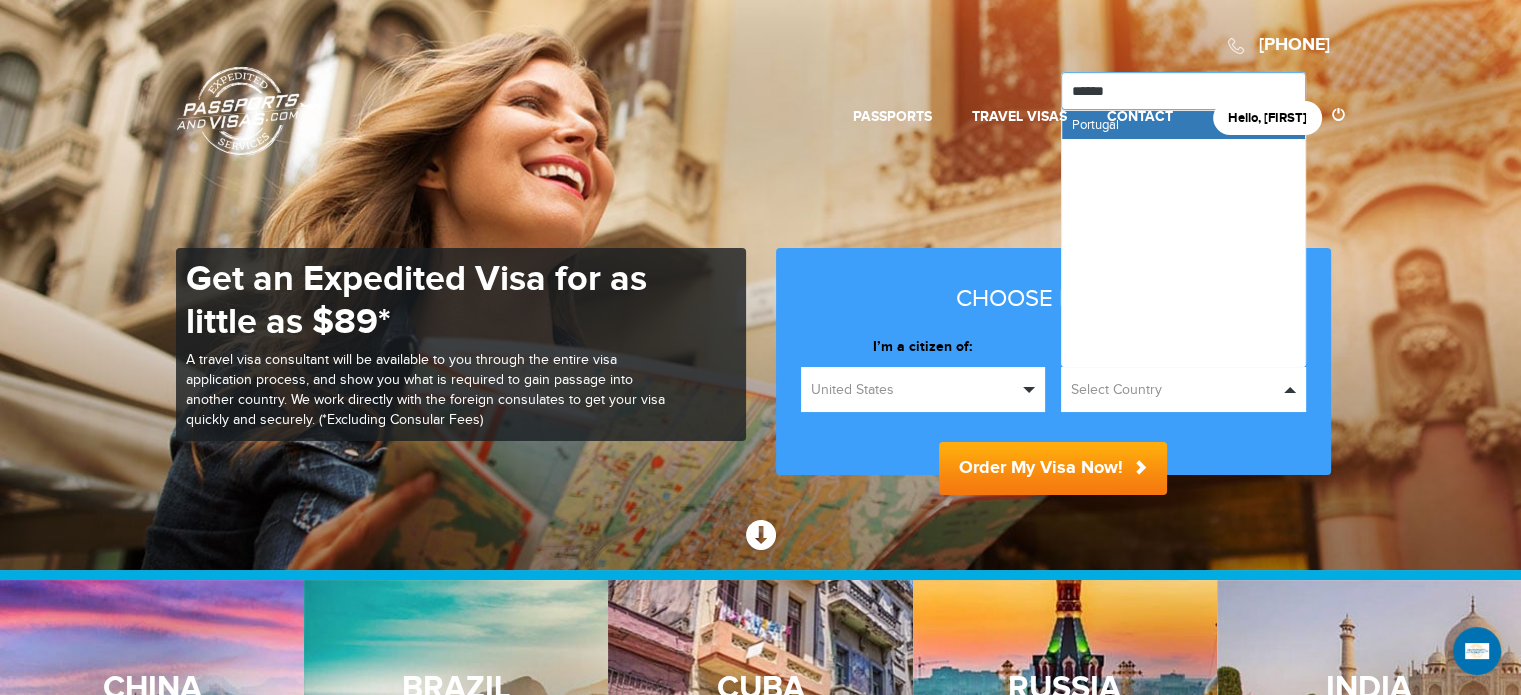 type on "*******" 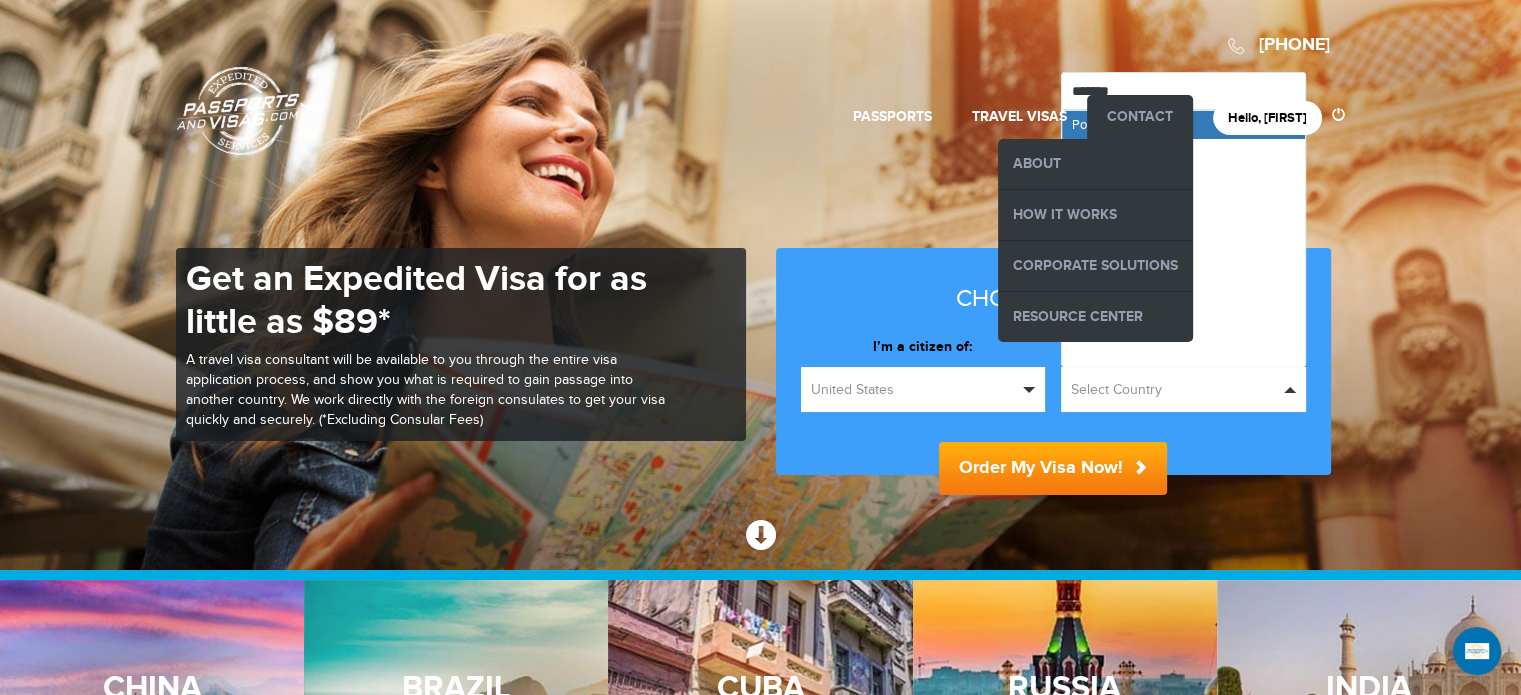 click on "Contact
About
How it Works
Corporate Solutions
Resource Center" at bounding box center [1140, 117] 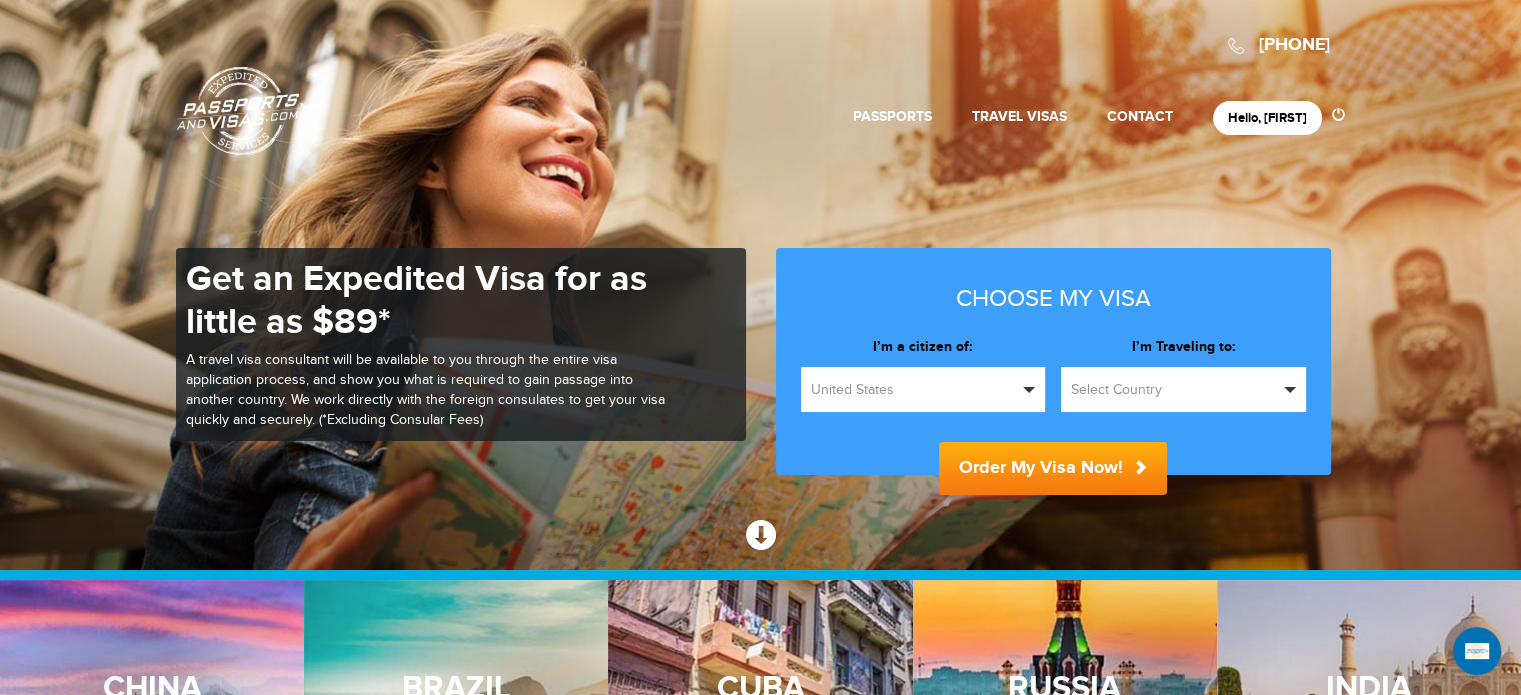 click on "Select Country" at bounding box center [1174, 390] 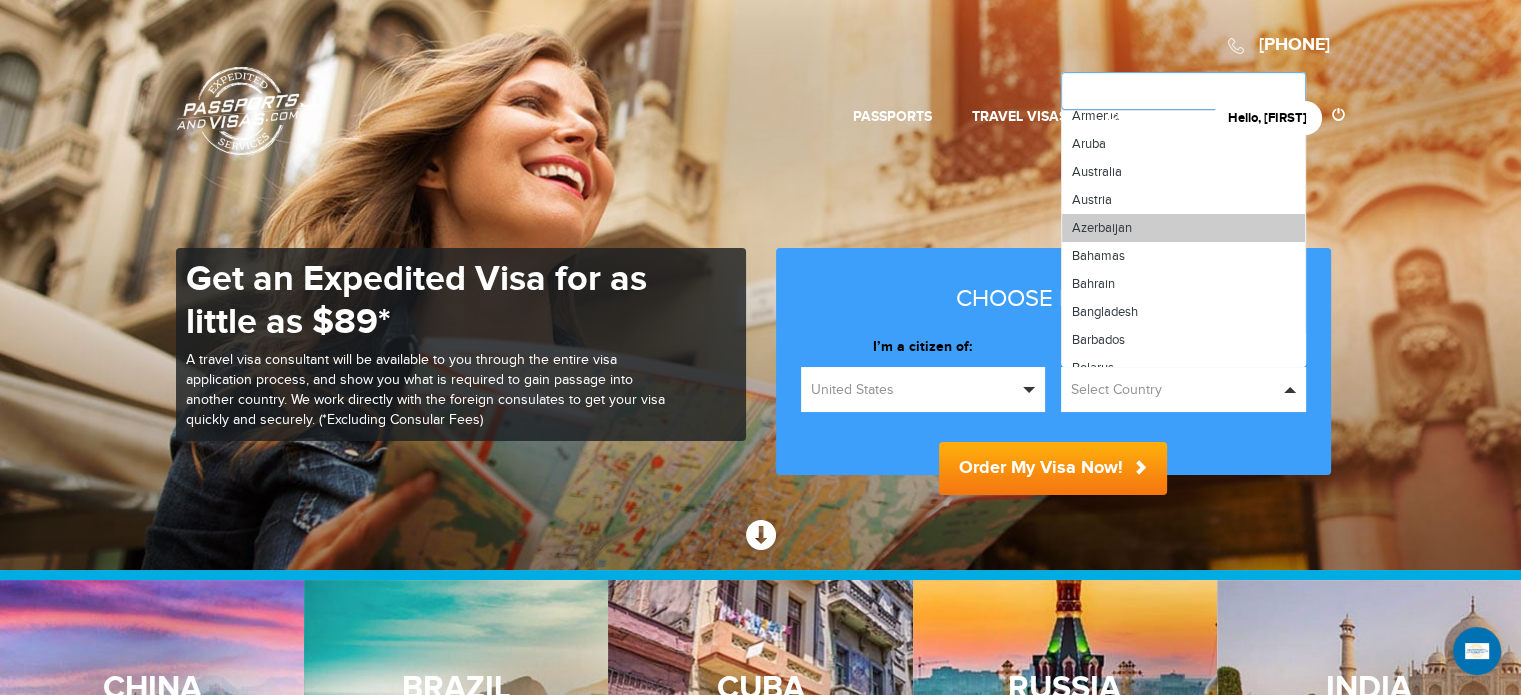 scroll, scrollTop: 300, scrollLeft: 0, axis: vertical 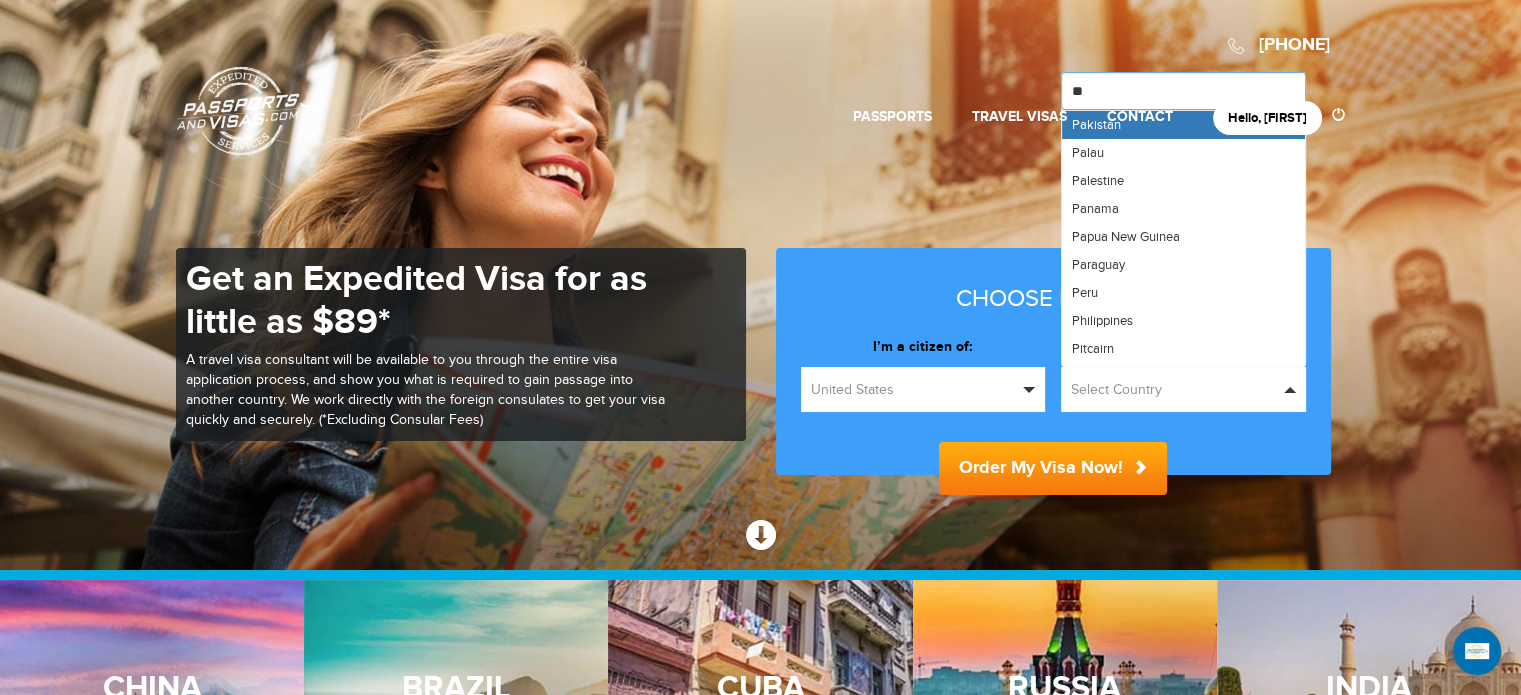 type on "***" 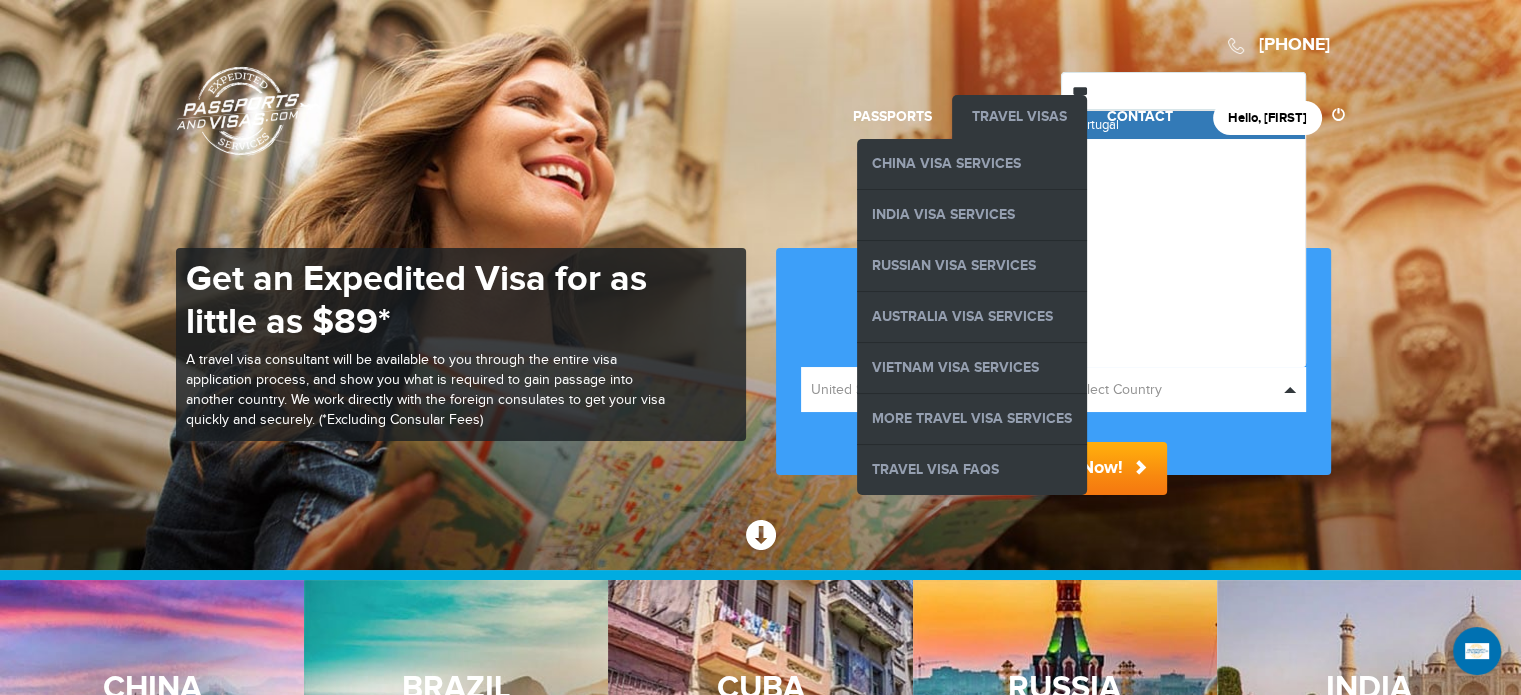 click on "Travel Visas
China Visa Services
India Visa Services
Russian Visa Services
Australia Visa Services
Vietnam Visa Services
More Travel Visa Services
Travel Visa FAQs" at bounding box center (1019, 117) 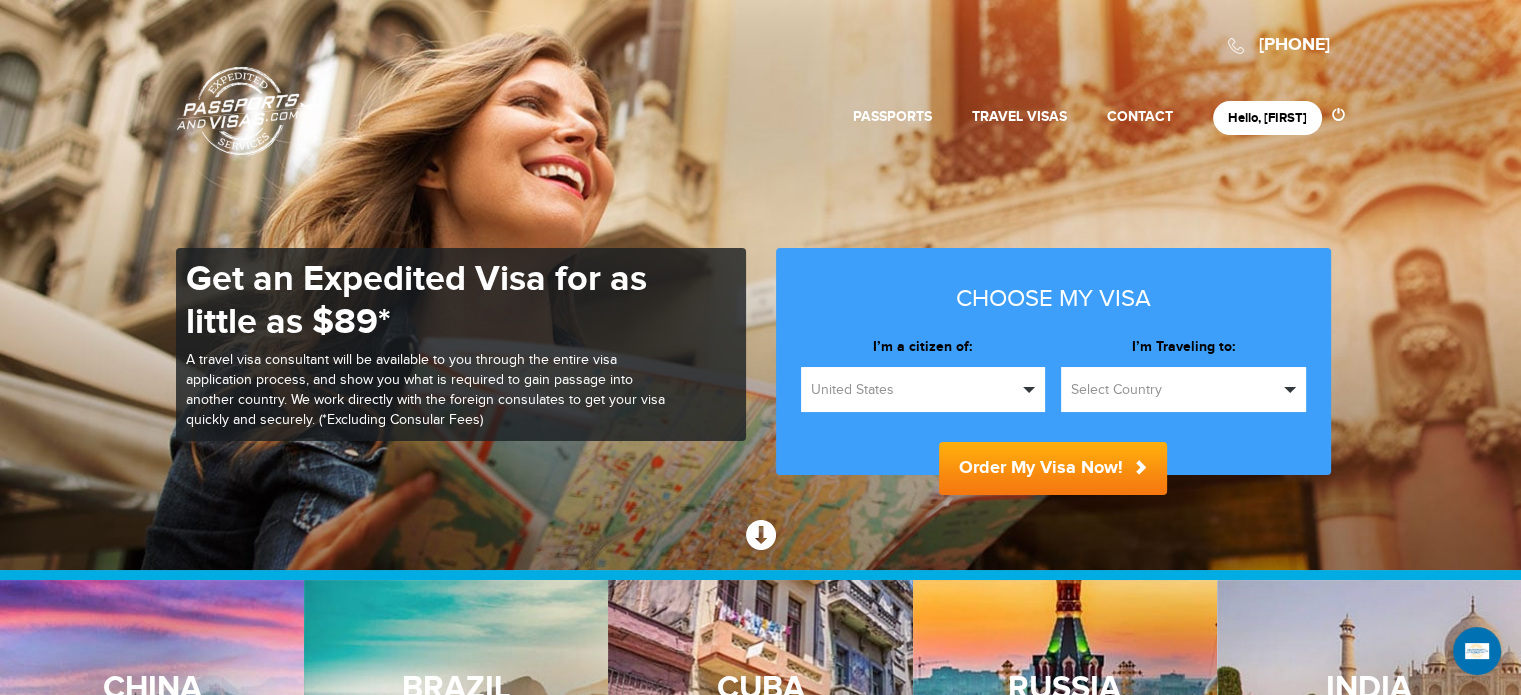 click on "Select Country" at bounding box center (1174, 390) 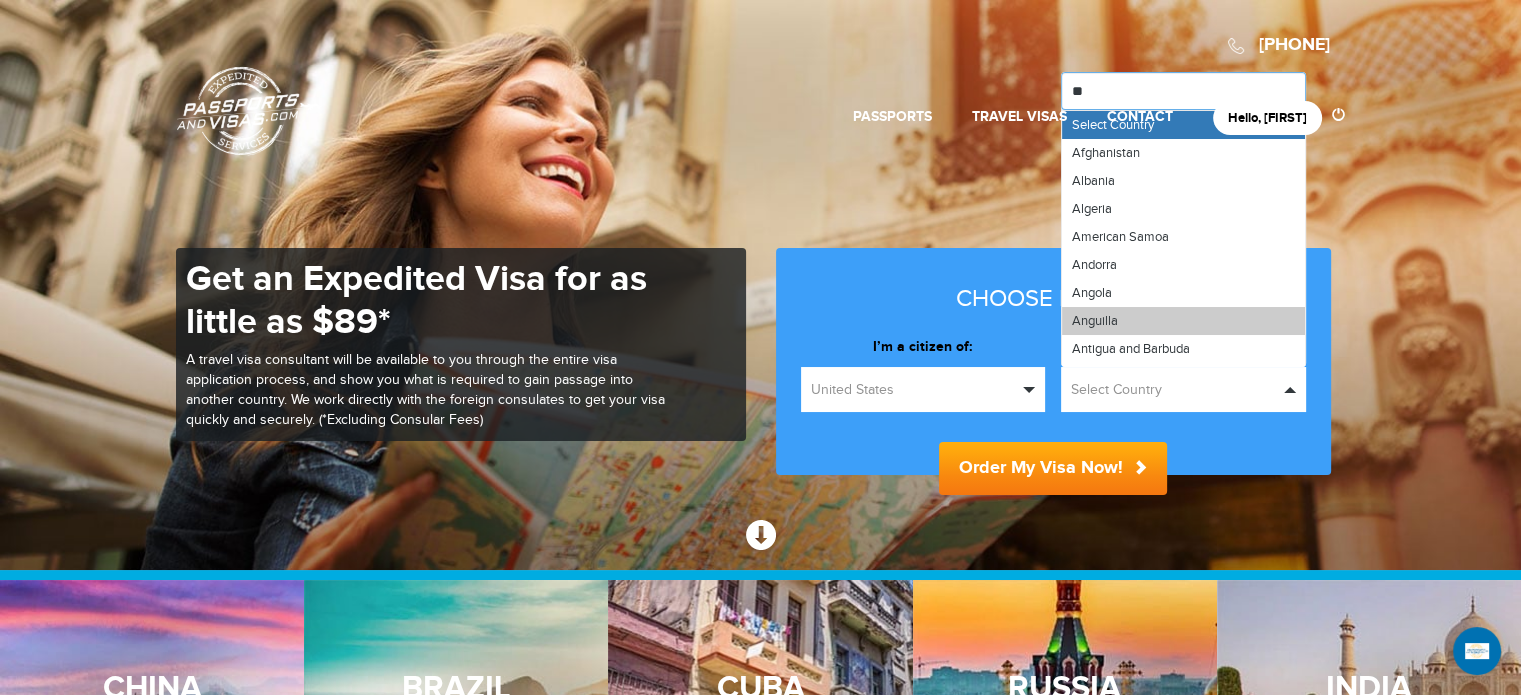 type on "***" 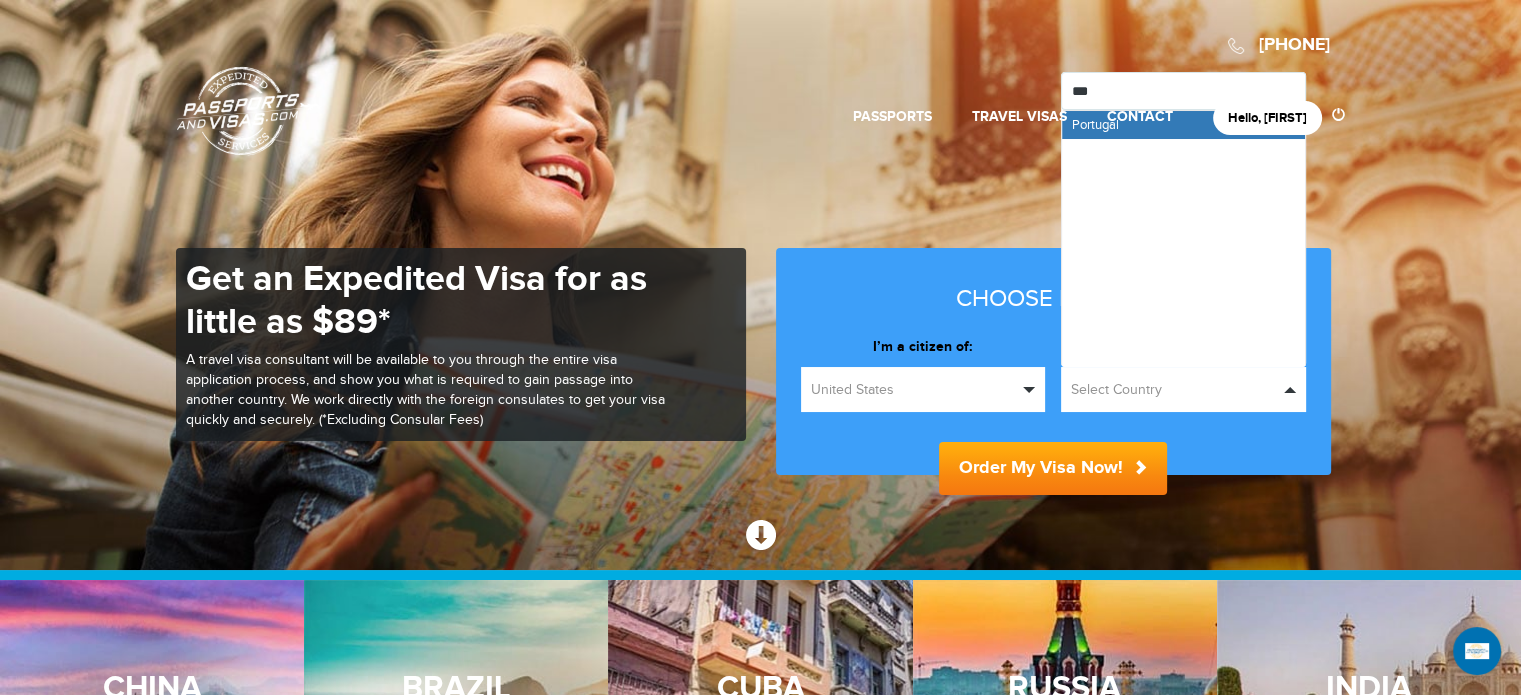 click on "Hello, alexander
Passports
Passport Renewal
New Passport
Second Passport
Passport Name Change
Lost Passport
Child Passport
US Passport FAQ
Travel Visas
China Visa Services" at bounding box center (761, 73) 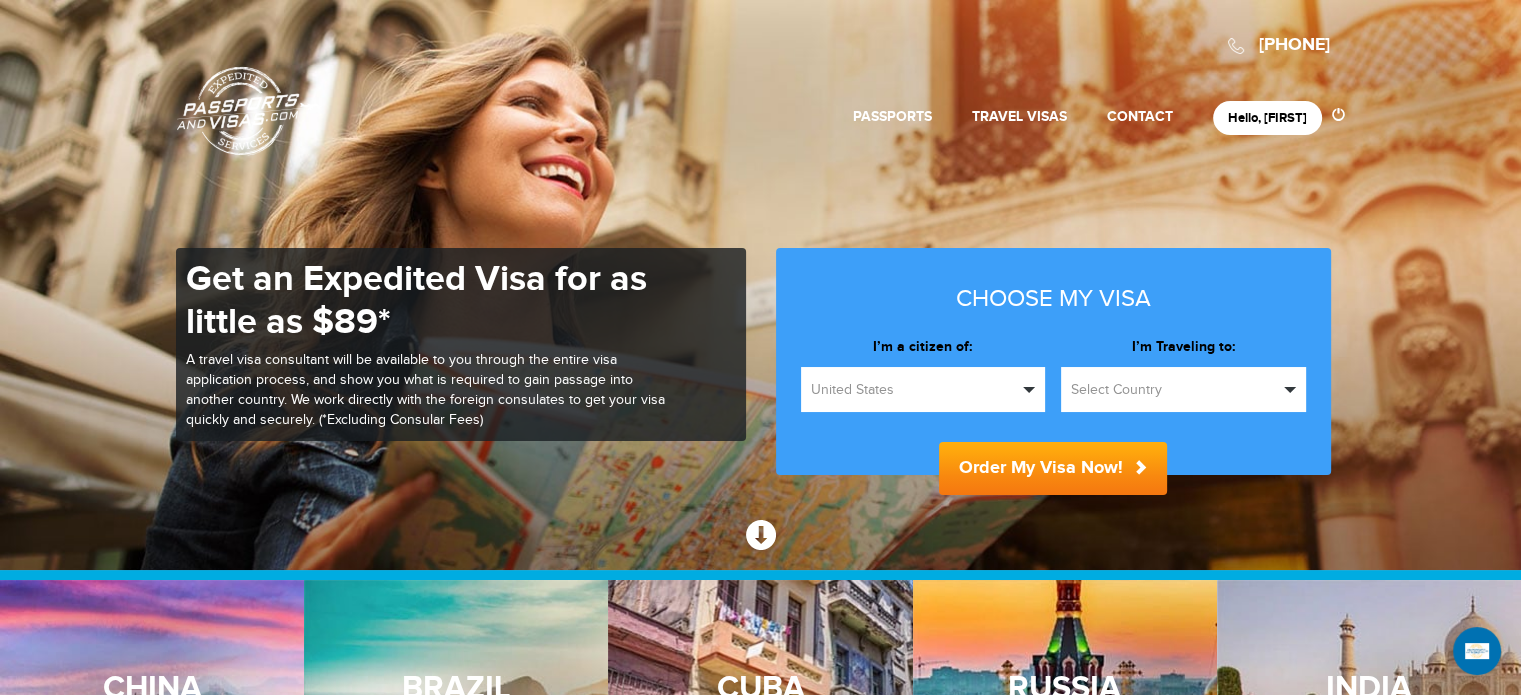 click on "Select Country" at bounding box center (1174, 390) 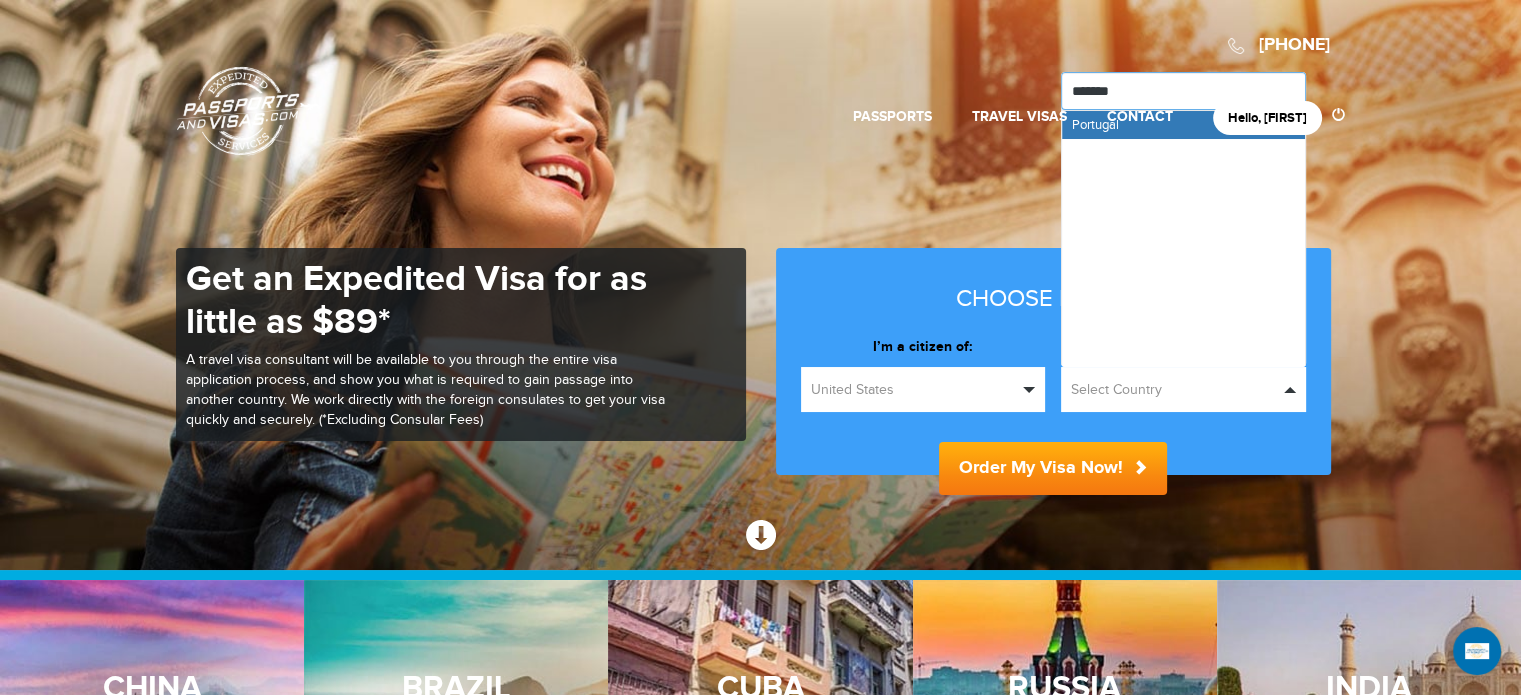 type on "********" 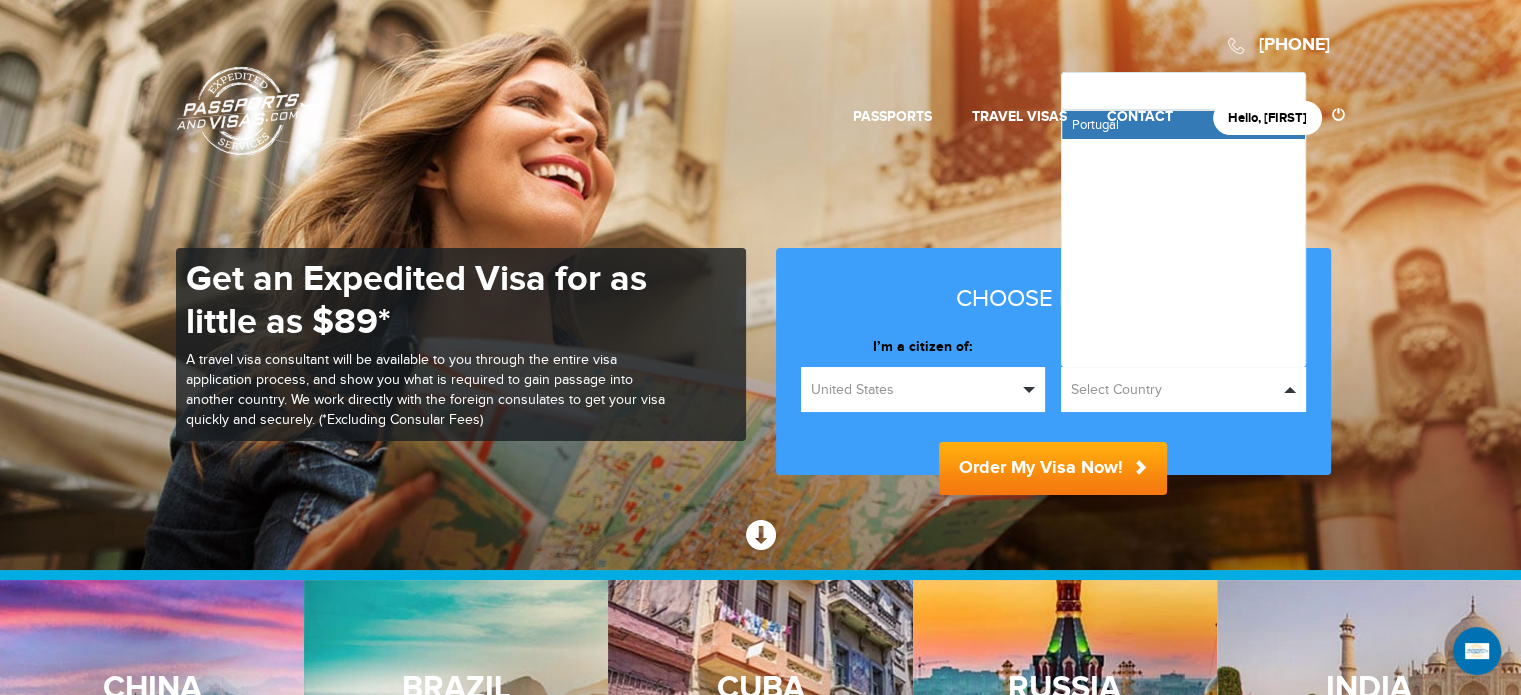 type 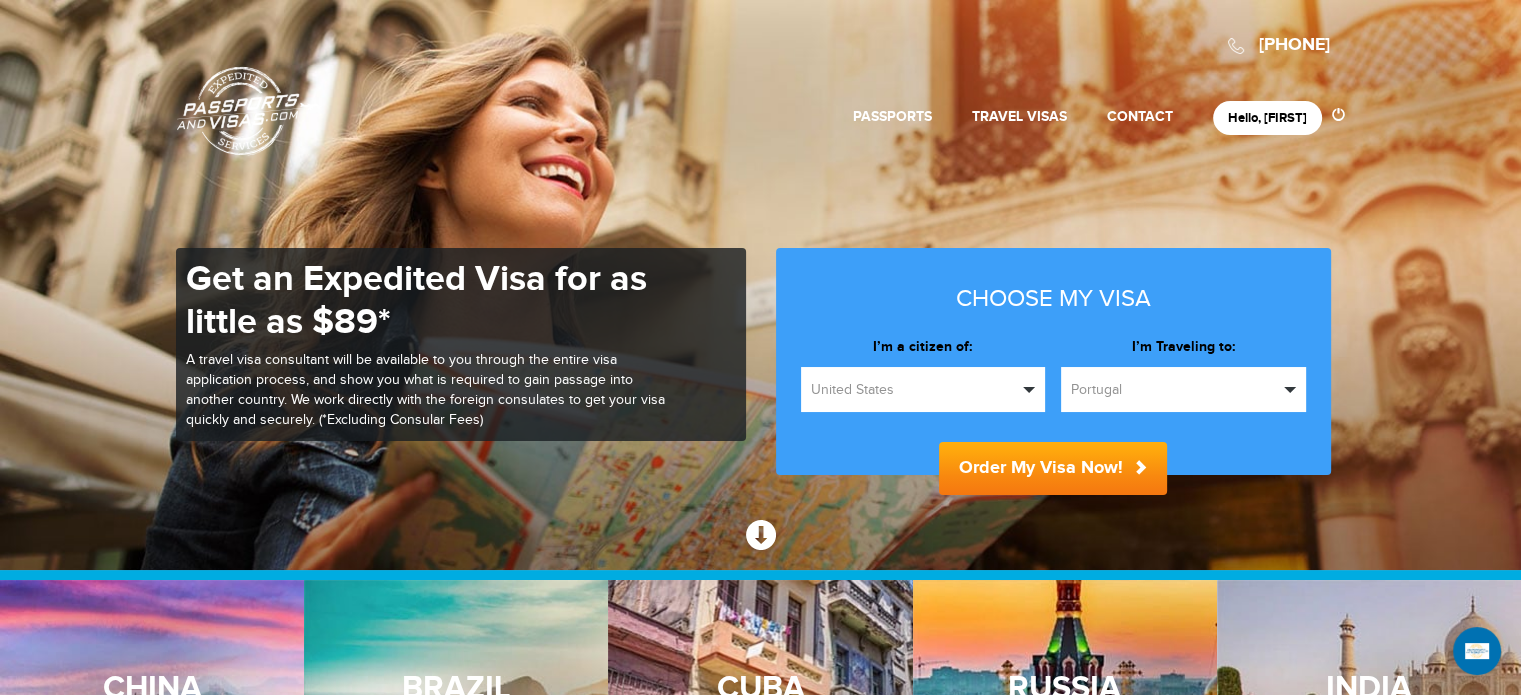 scroll, scrollTop: 100, scrollLeft: 0, axis: vertical 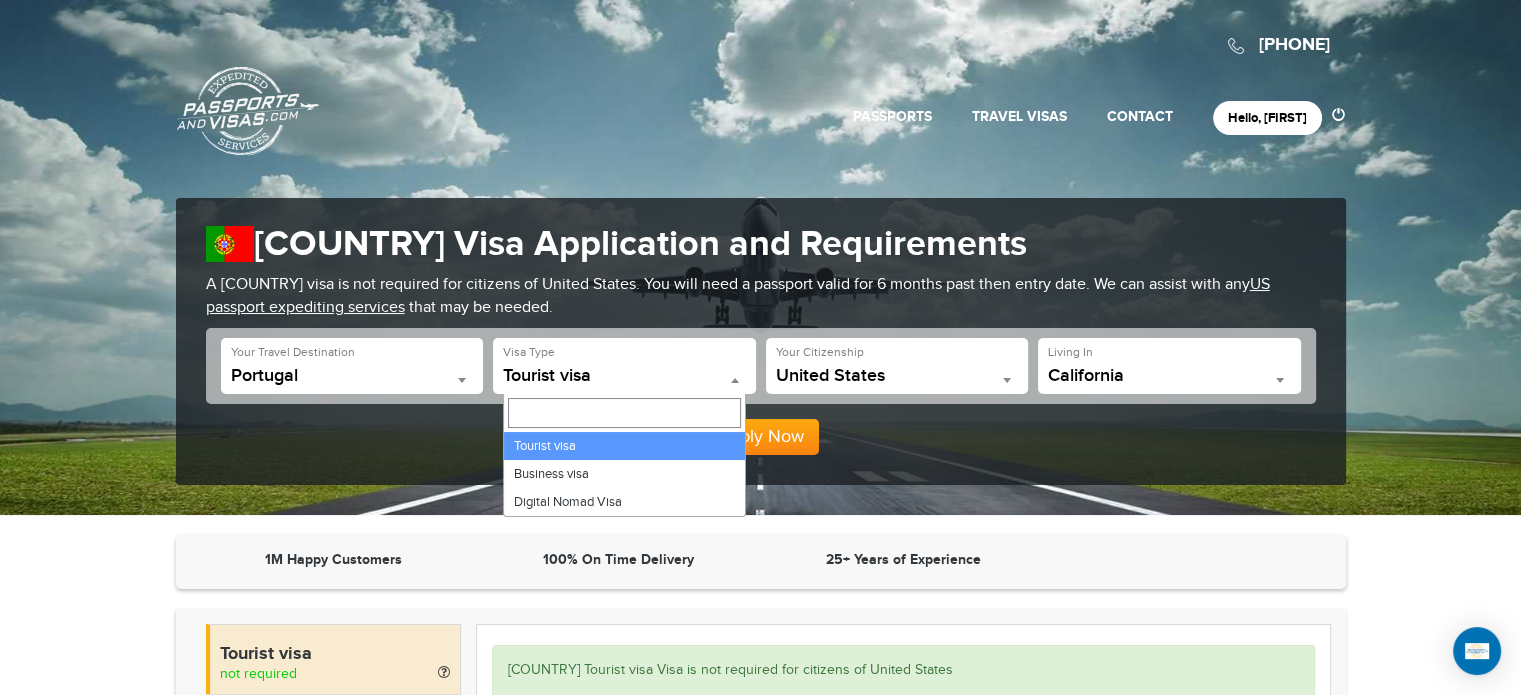 click on "Tourist visa" at bounding box center (624, 380) 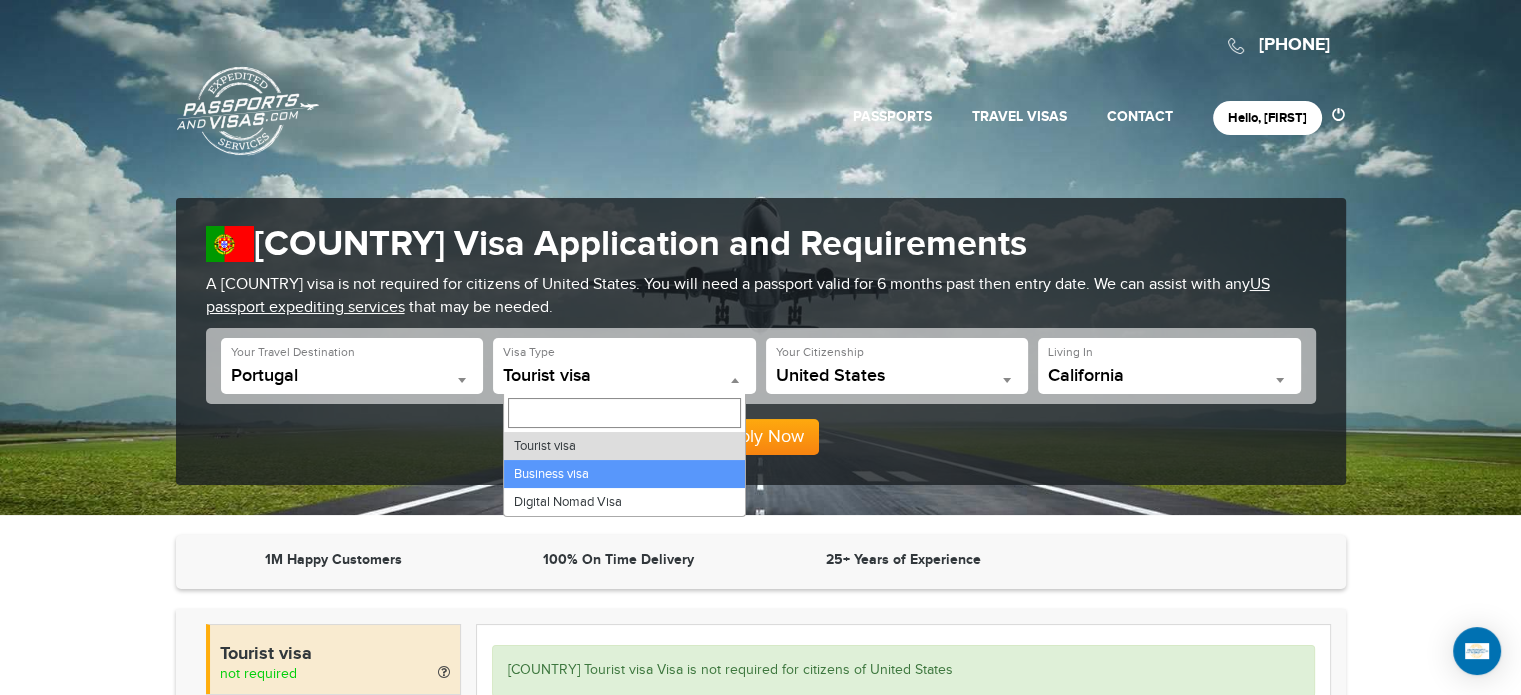 click on "Apply Now" at bounding box center (761, 429) 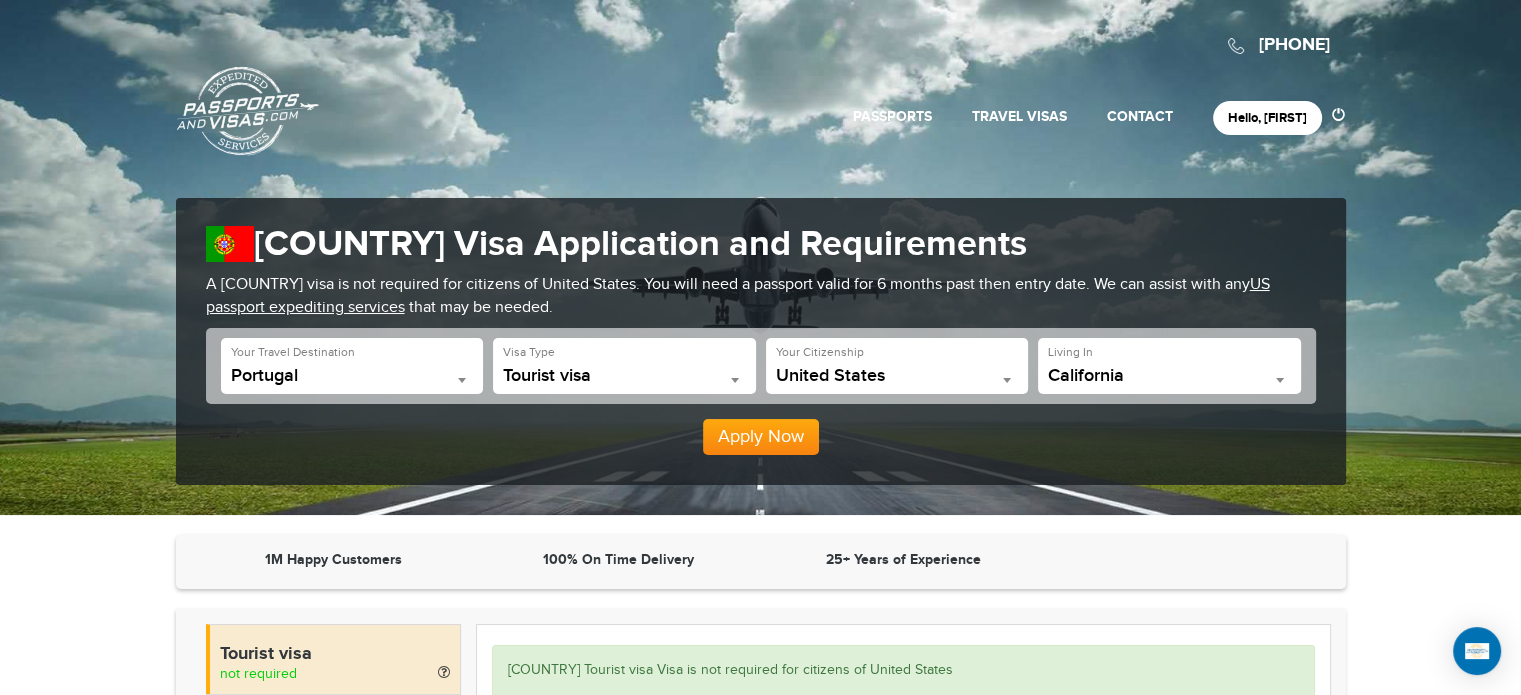 click on "Apply Now" at bounding box center [761, 437] 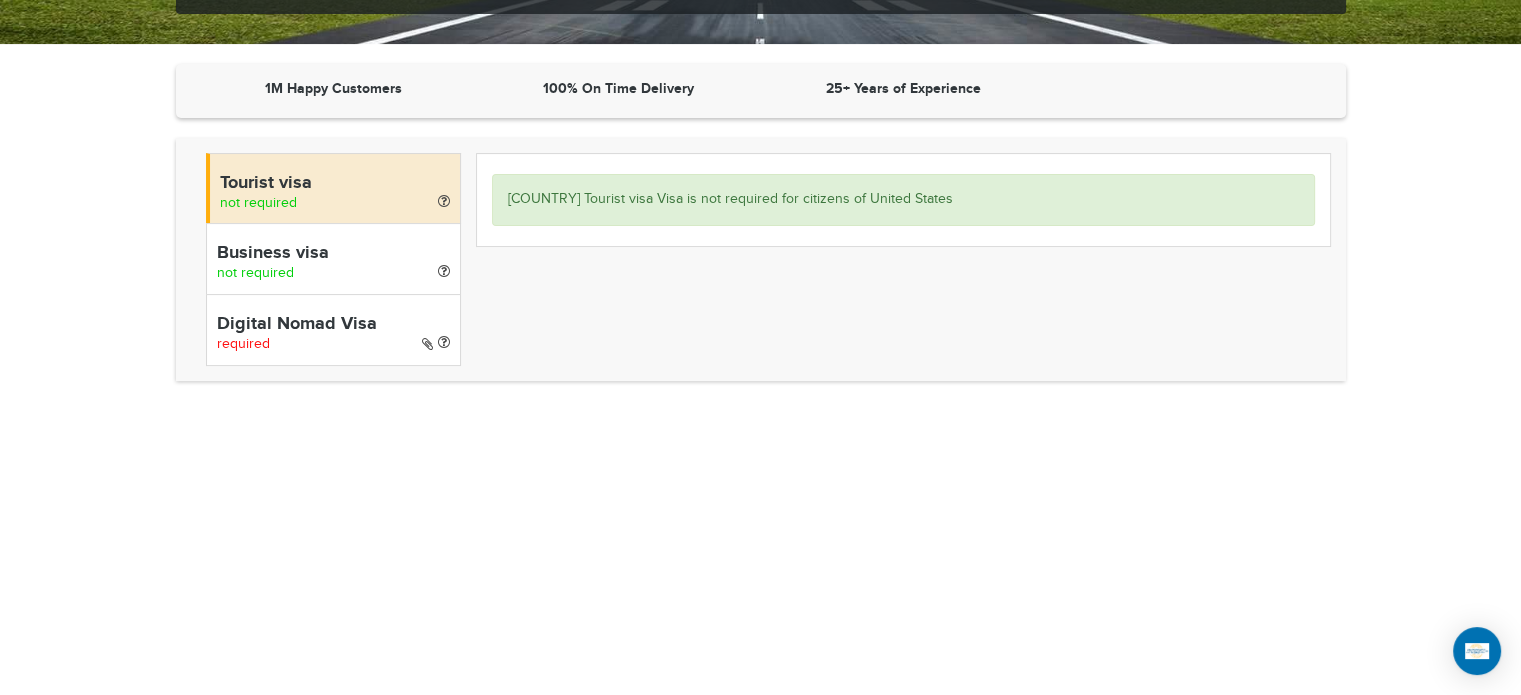 scroll, scrollTop: 508, scrollLeft: 0, axis: vertical 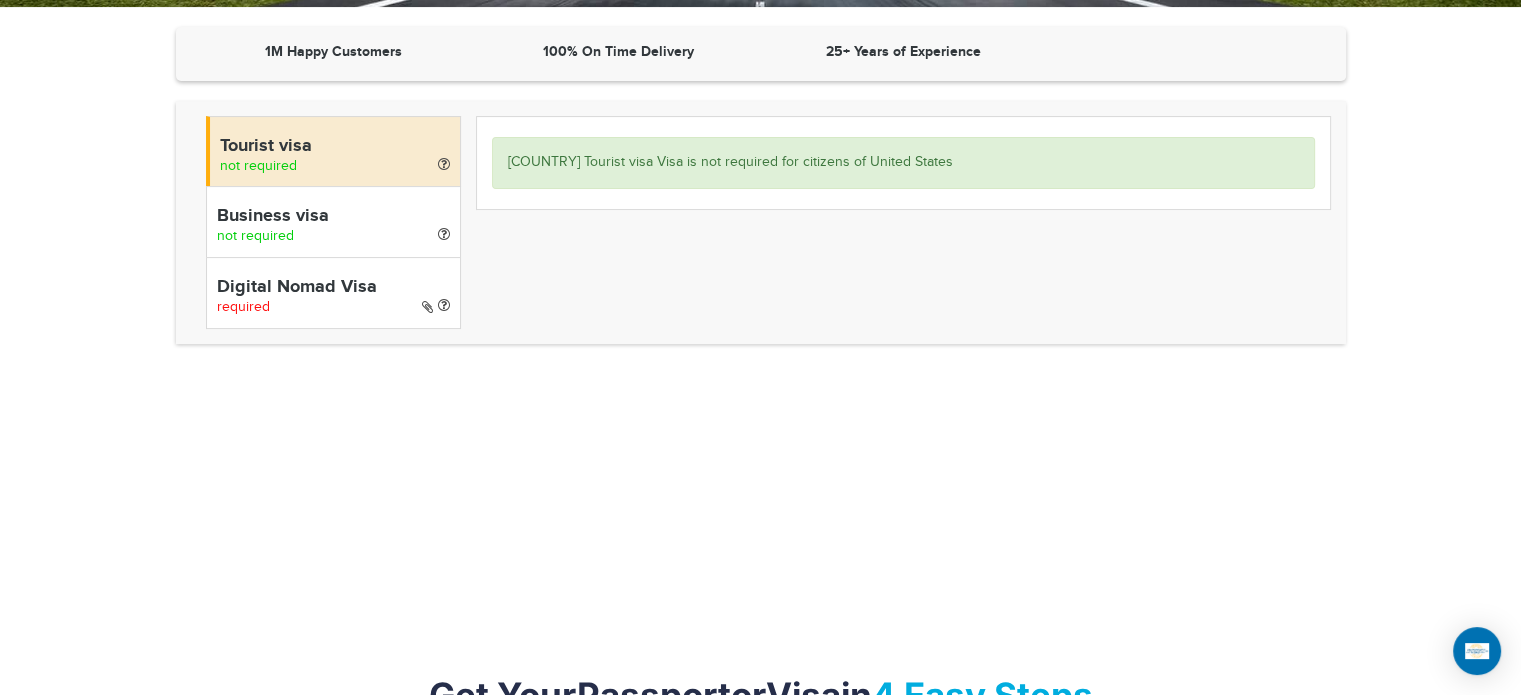 click on "Digital Nomad Visa" at bounding box center (333, 288) 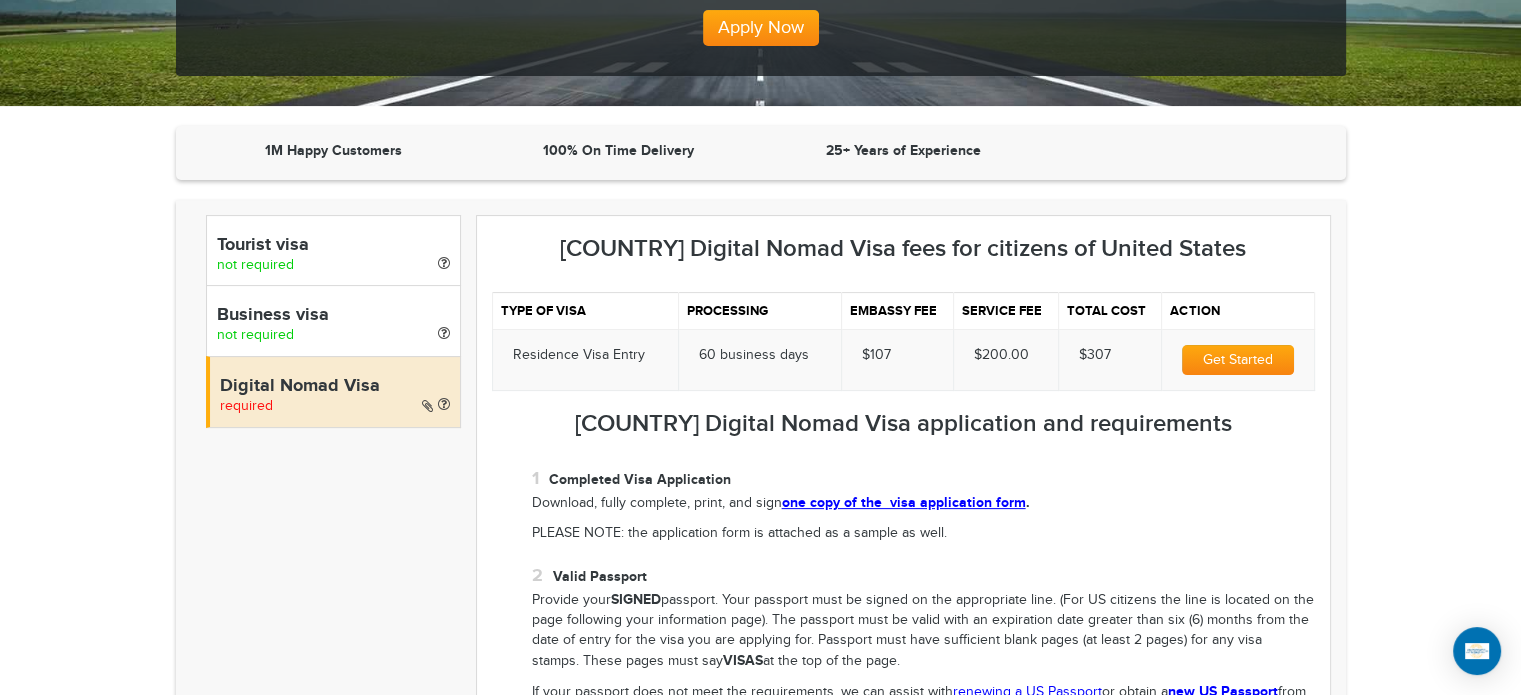 scroll, scrollTop: 108, scrollLeft: 0, axis: vertical 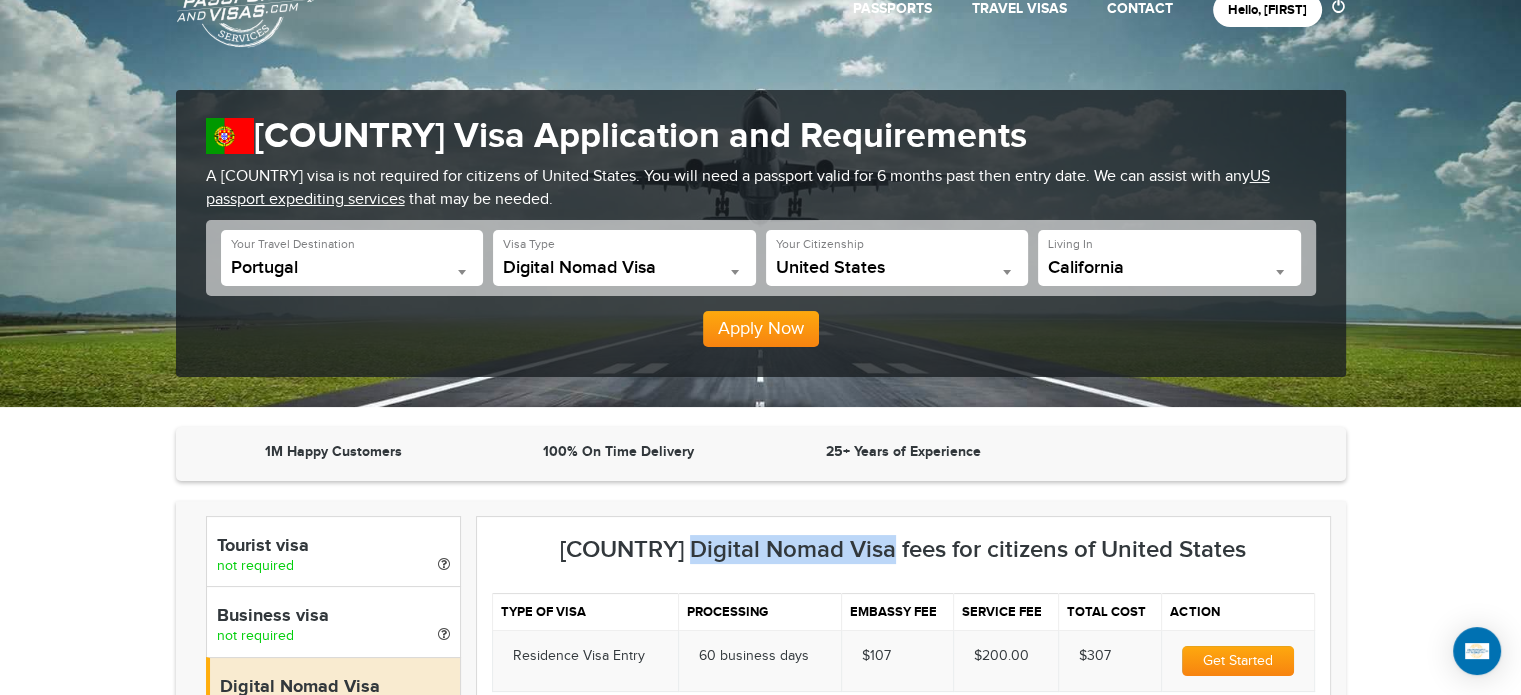 drag, startPoint x: 672, startPoint y: 549, endPoint x: 872, endPoint y: 557, distance: 200.15994 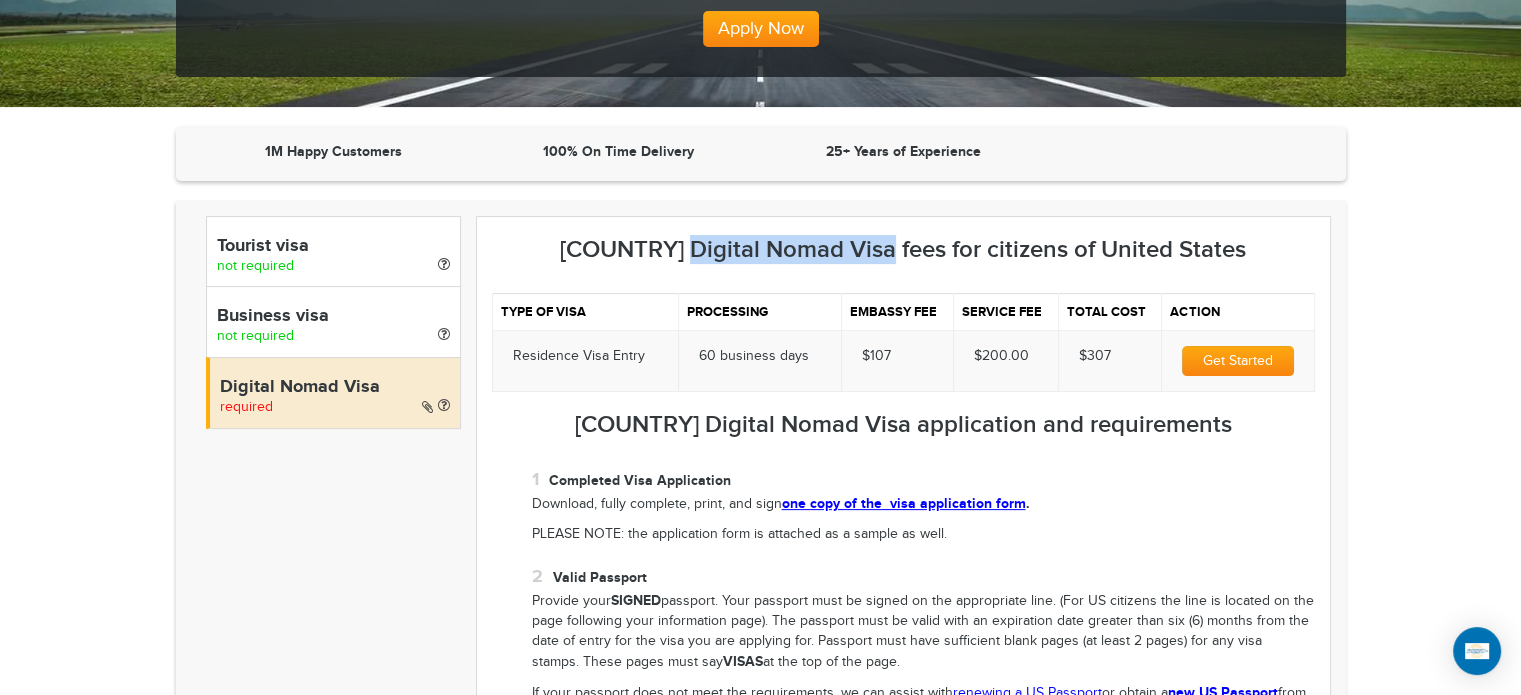 scroll, scrollTop: 408, scrollLeft: 0, axis: vertical 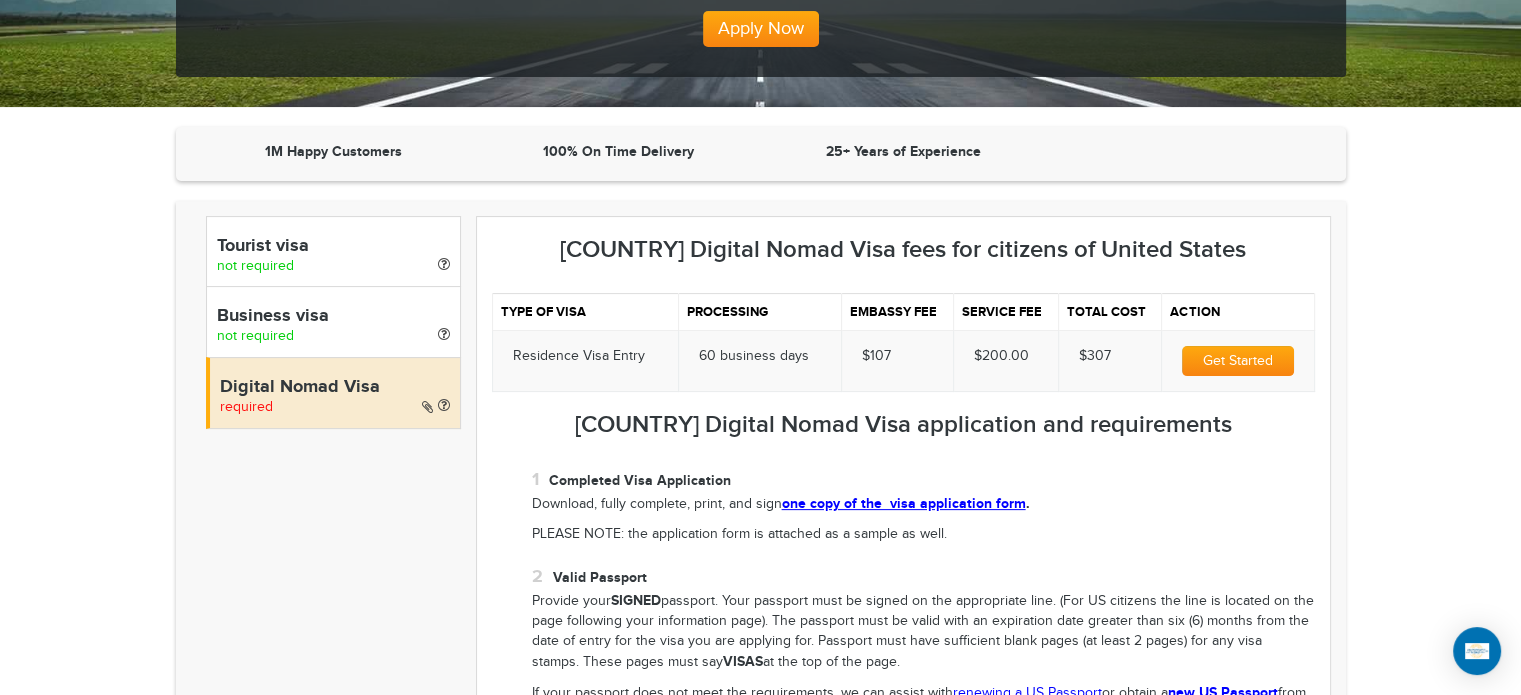click on "25+ Years of Experience" at bounding box center [903, 151] 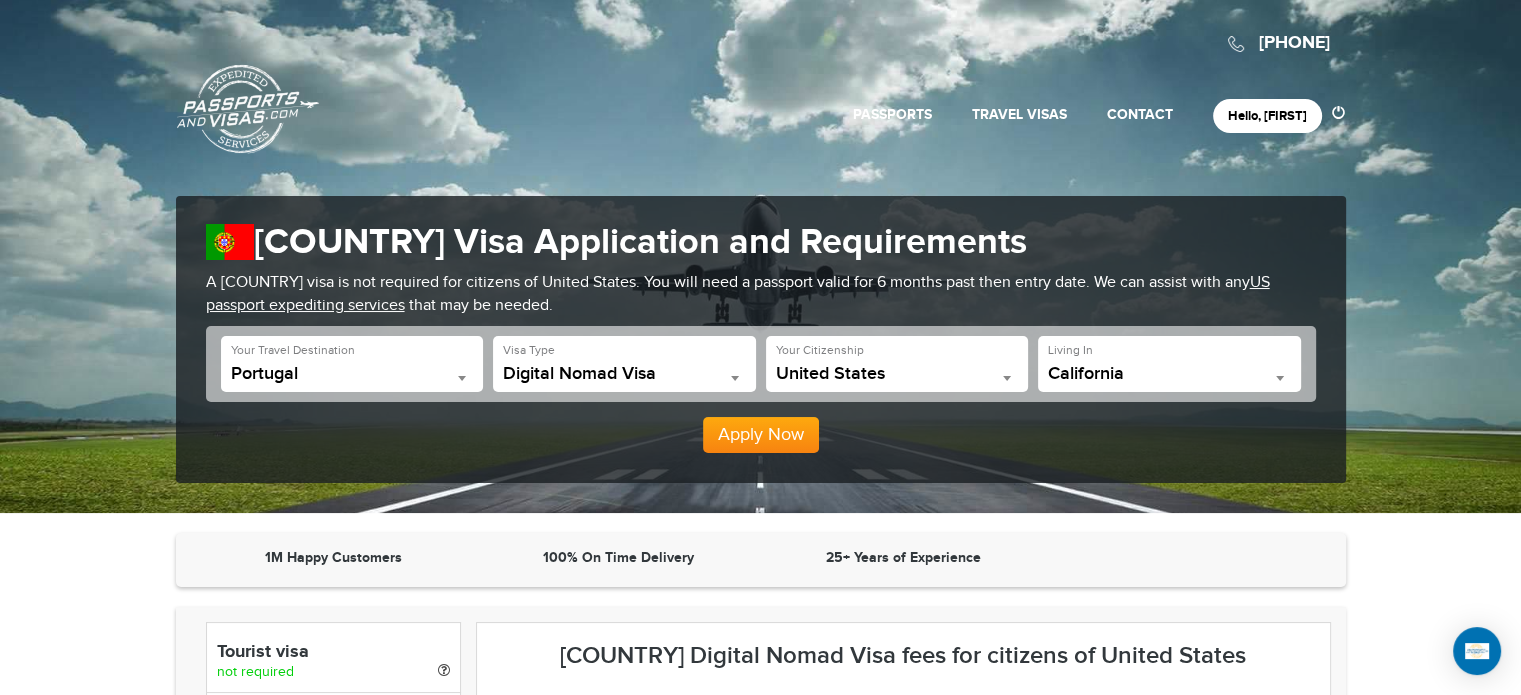 scroll, scrollTop: 0, scrollLeft: 0, axis: both 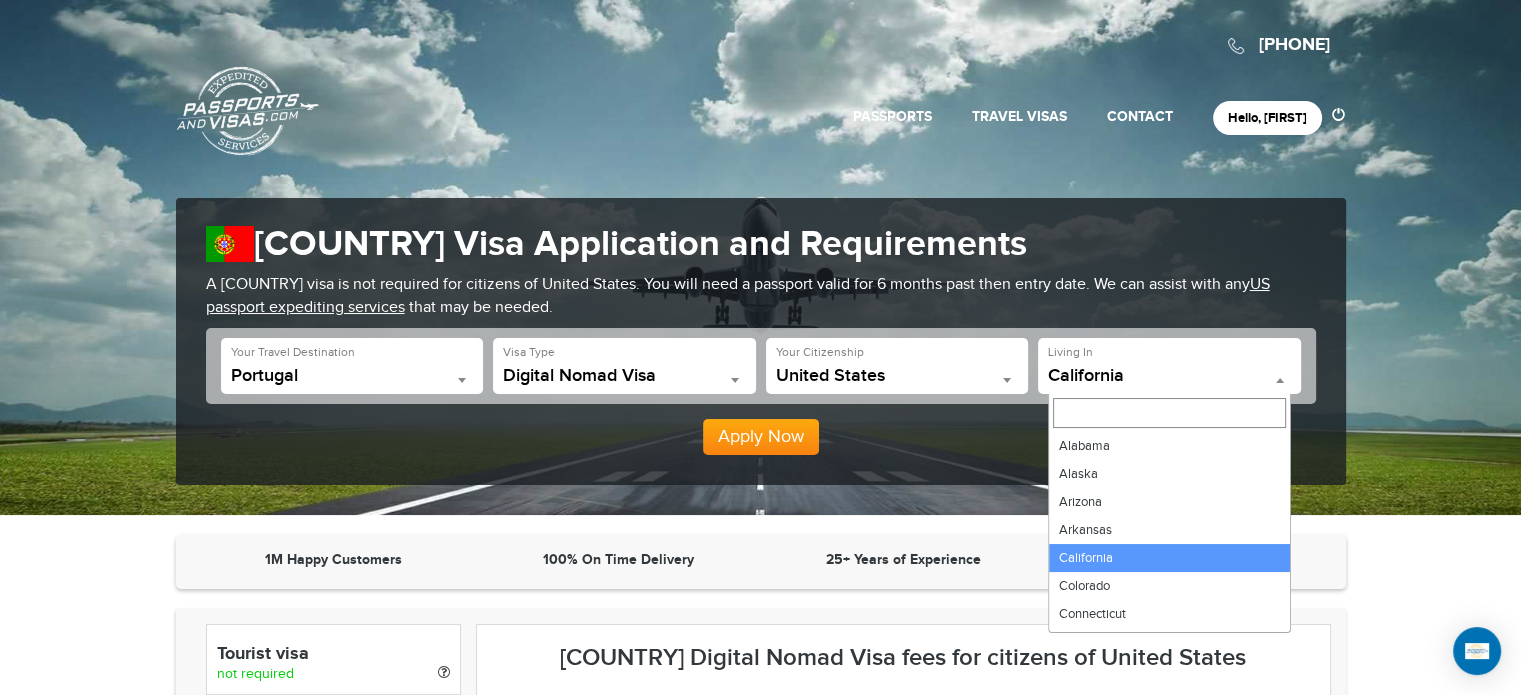 click on "California" at bounding box center [1169, 376] 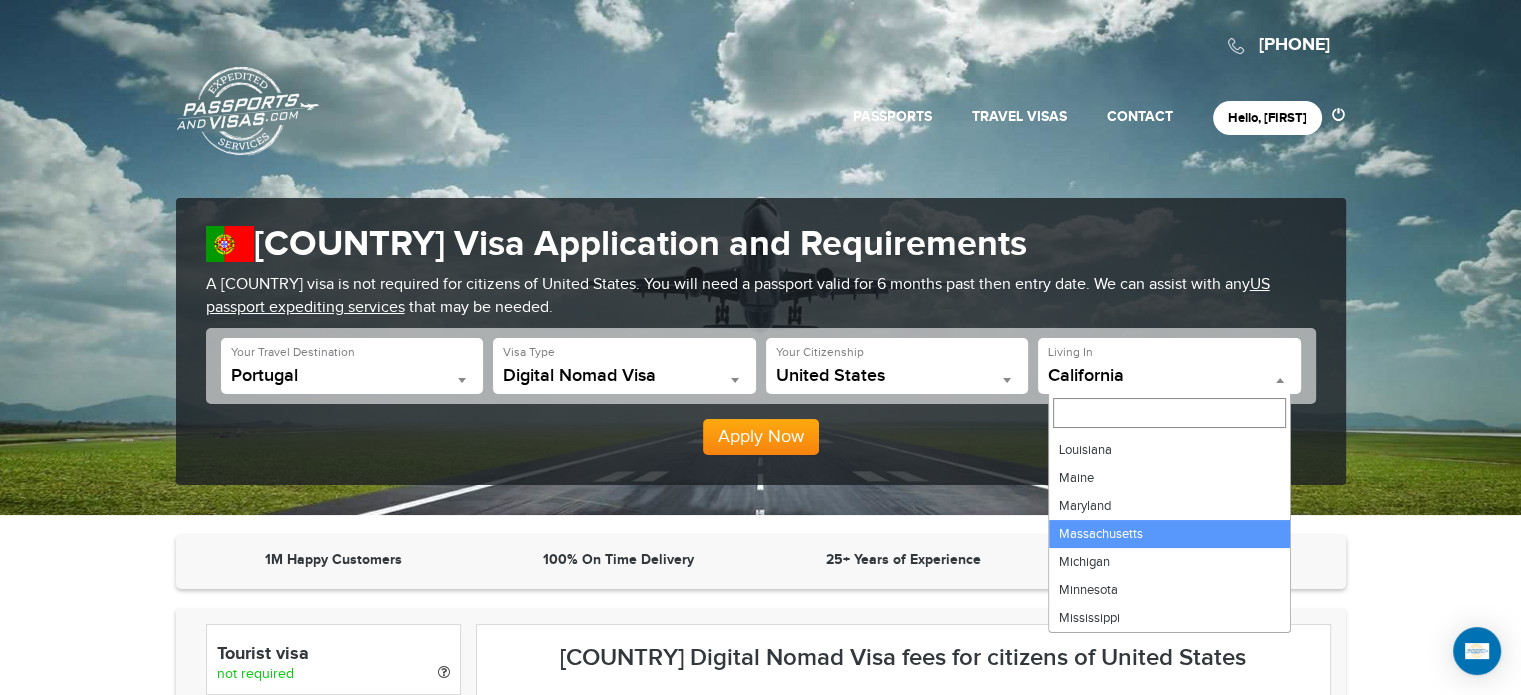 scroll, scrollTop: 600, scrollLeft: 0, axis: vertical 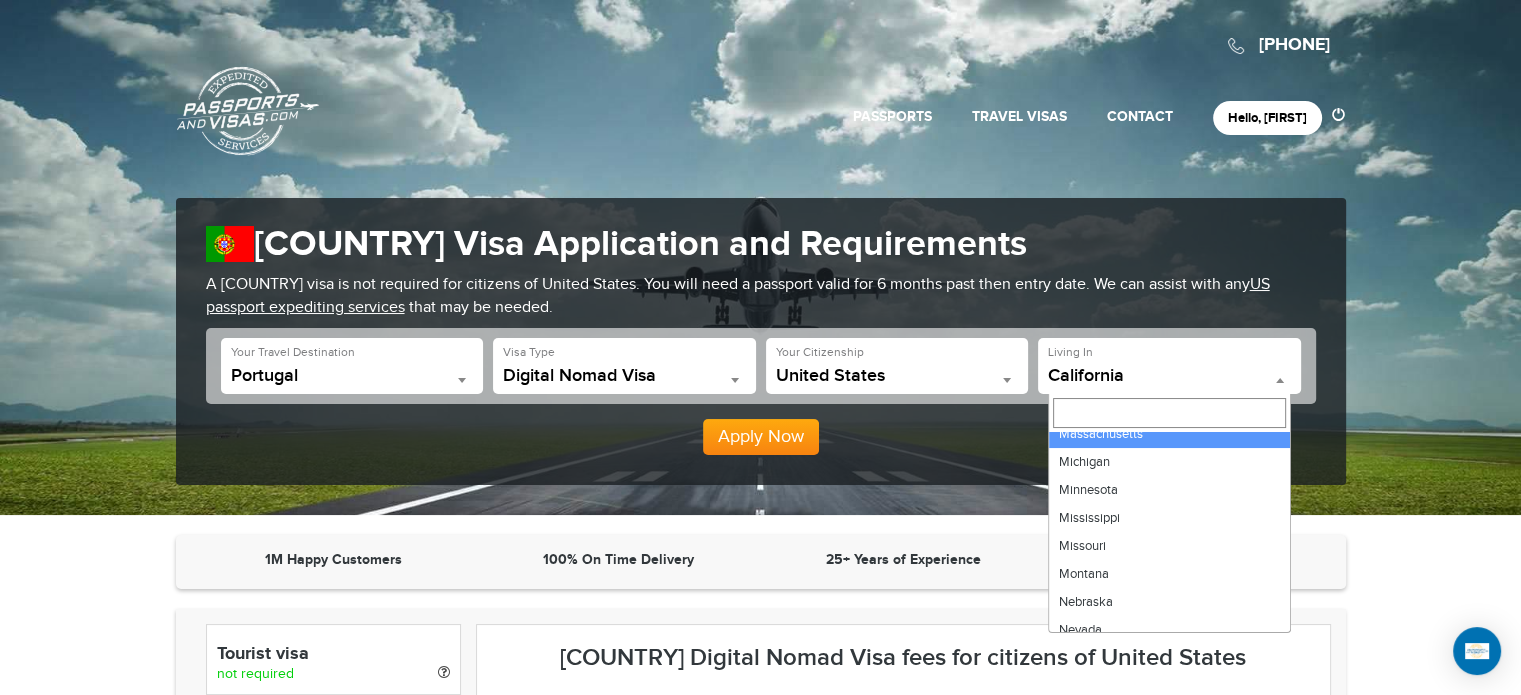 select on "**" 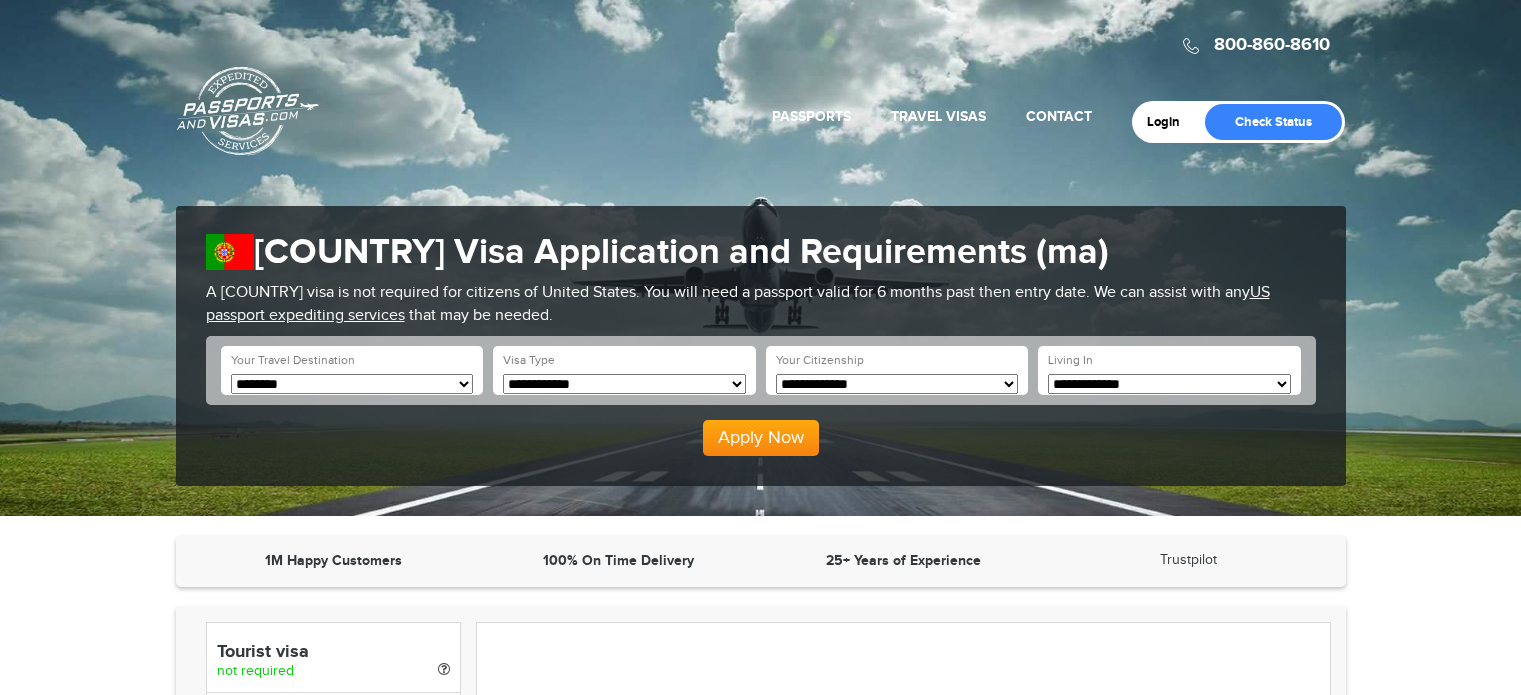 scroll, scrollTop: 0, scrollLeft: 0, axis: both 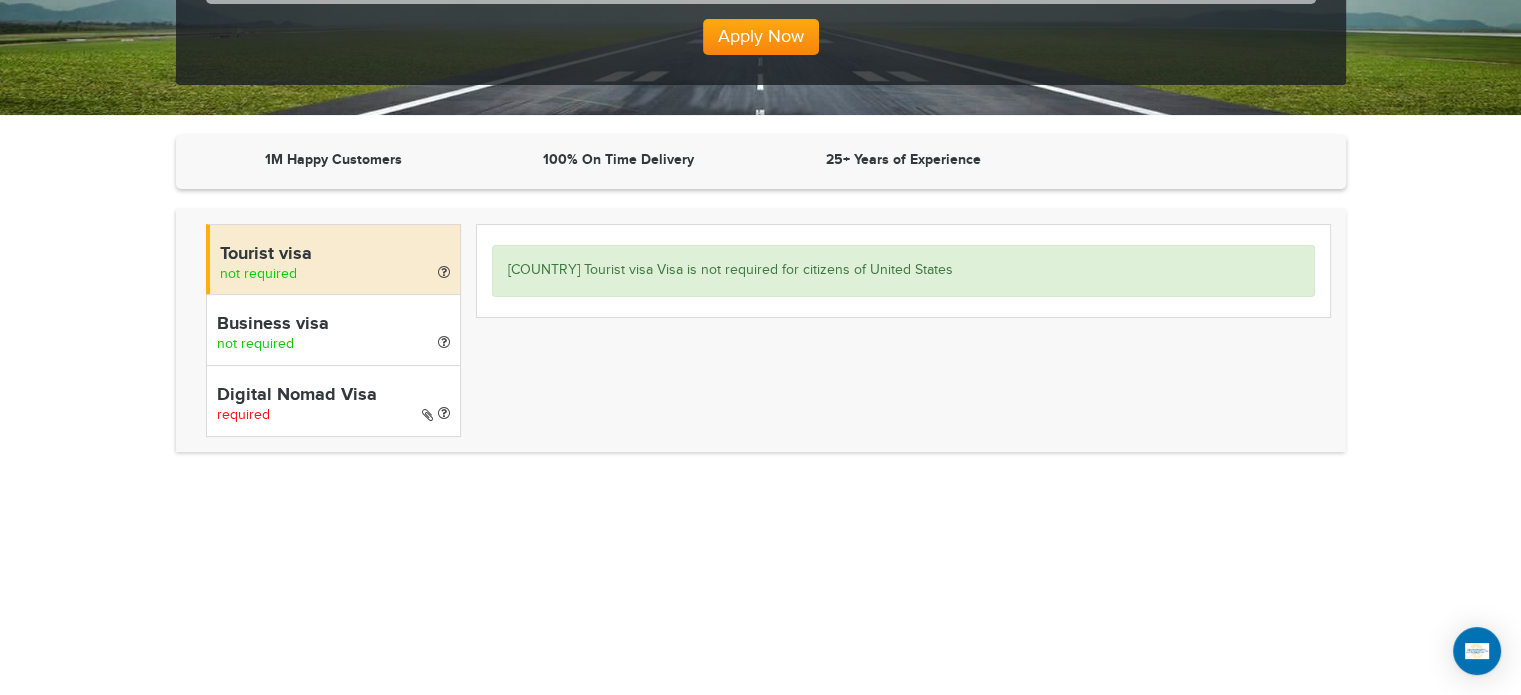 click on "Digital Nomad Visa" at bounding box center [333, 396] 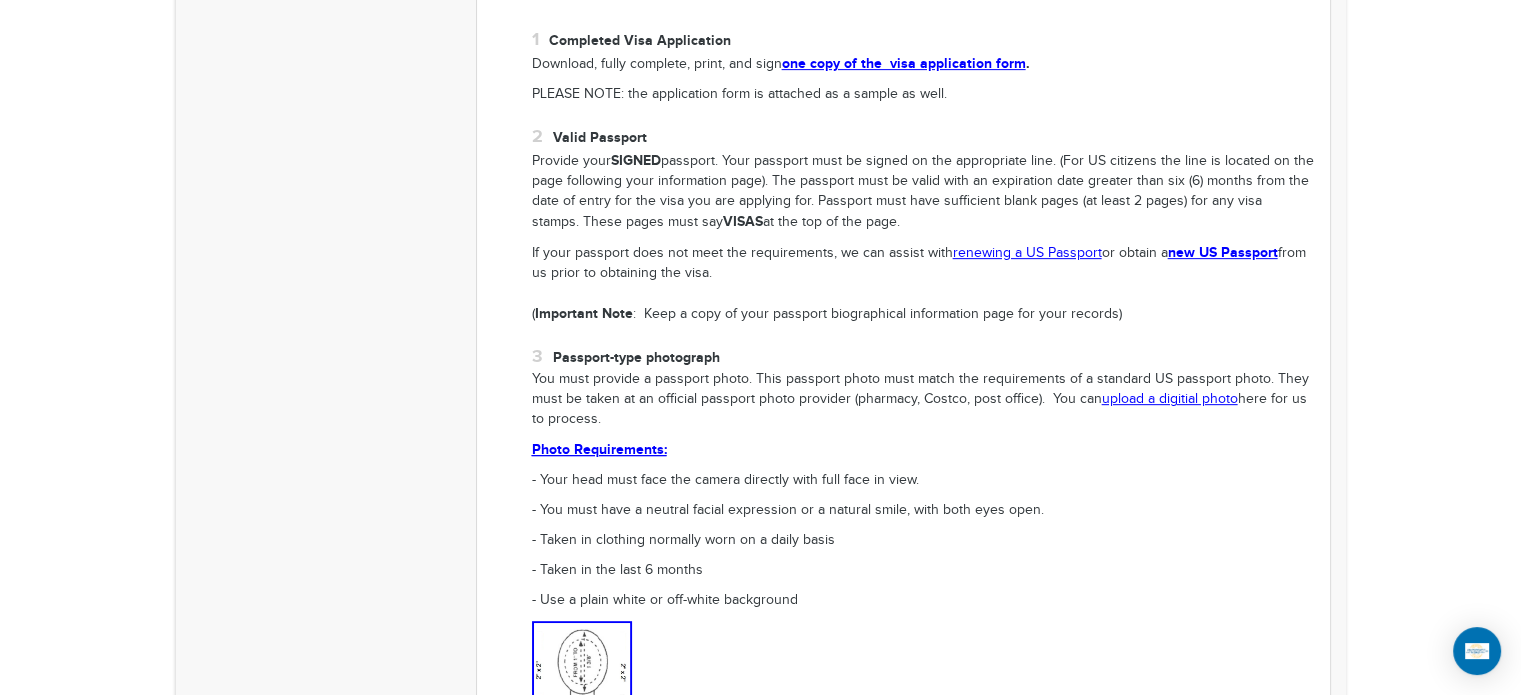 scroll, scrollTop: 800, scrollLeft: 0, axis: vertical 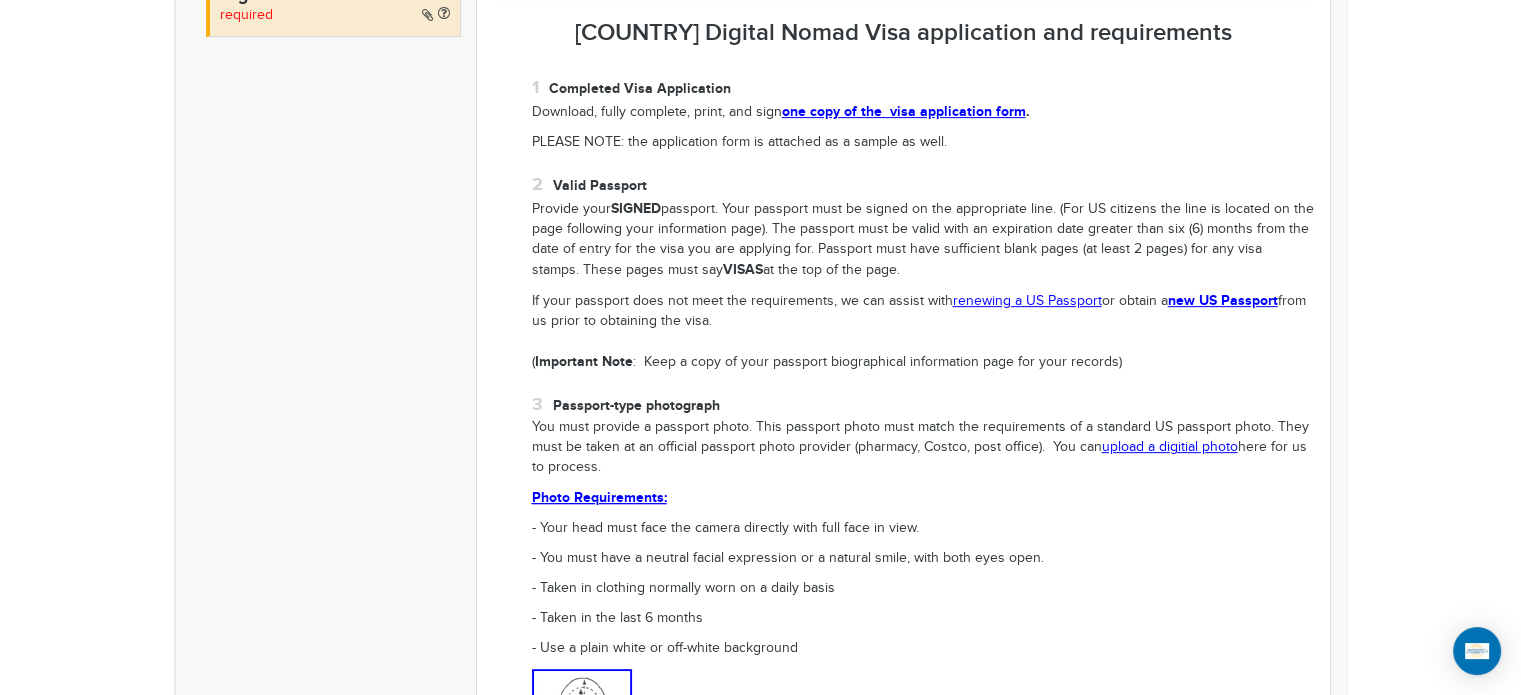 click on "[COUNTRY]
Digital Nomad Visa fees for citizens of  United States
Type of visa
Processing
Embassy fee
Service fee
Total cost
Action
Residence Visa Entry
60 business days
$107
$200.00
$307
Get Started
[COUNTRY]
Digital Nomad Visa application and requirements
Completed  Visa Application  Download, fully complete, print, and sign  one copy of the  visa application form .
PLEASE NOTE: the application form is attached as a sample as well.
Valid Passport  Provide your  SIGNED VISAS  at the top of the page.
If your passport does not meet the requirements, we can assist with  renewing a US Passport  or obtain a  new US Passport
( Important Note" at bounding box center (903, 590) 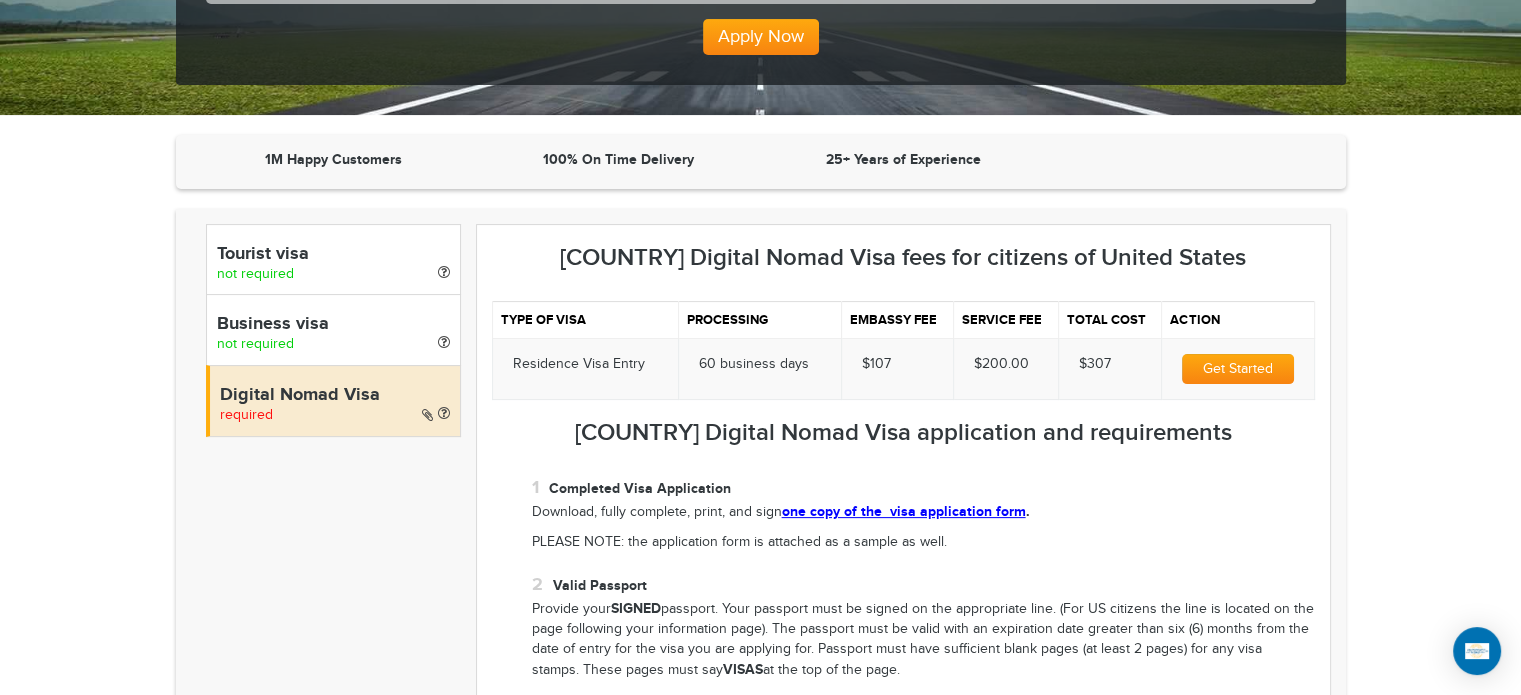 scroll, scrollTop: 0, scrollLeft: 0, axis: both 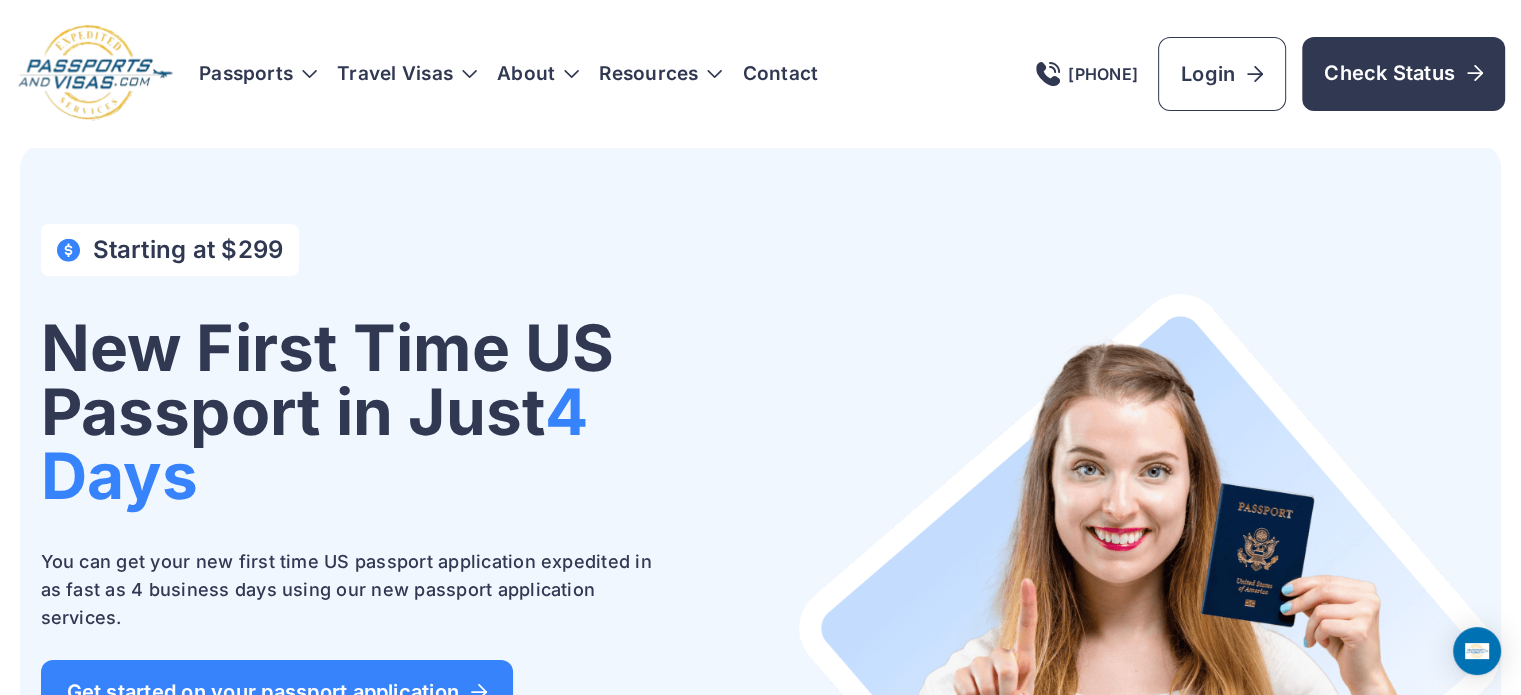 click at bounding box center [1149, 597] 